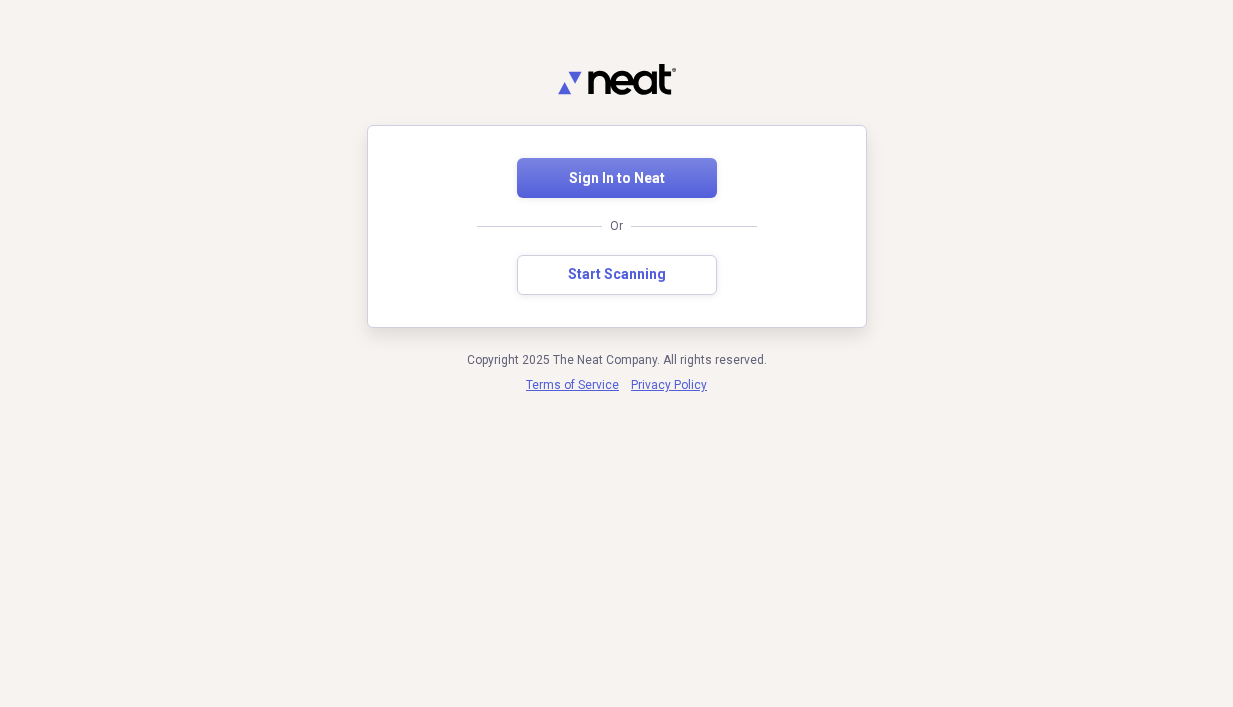scroll, scrollTop: 0, scrollLeft: 0, axis: both 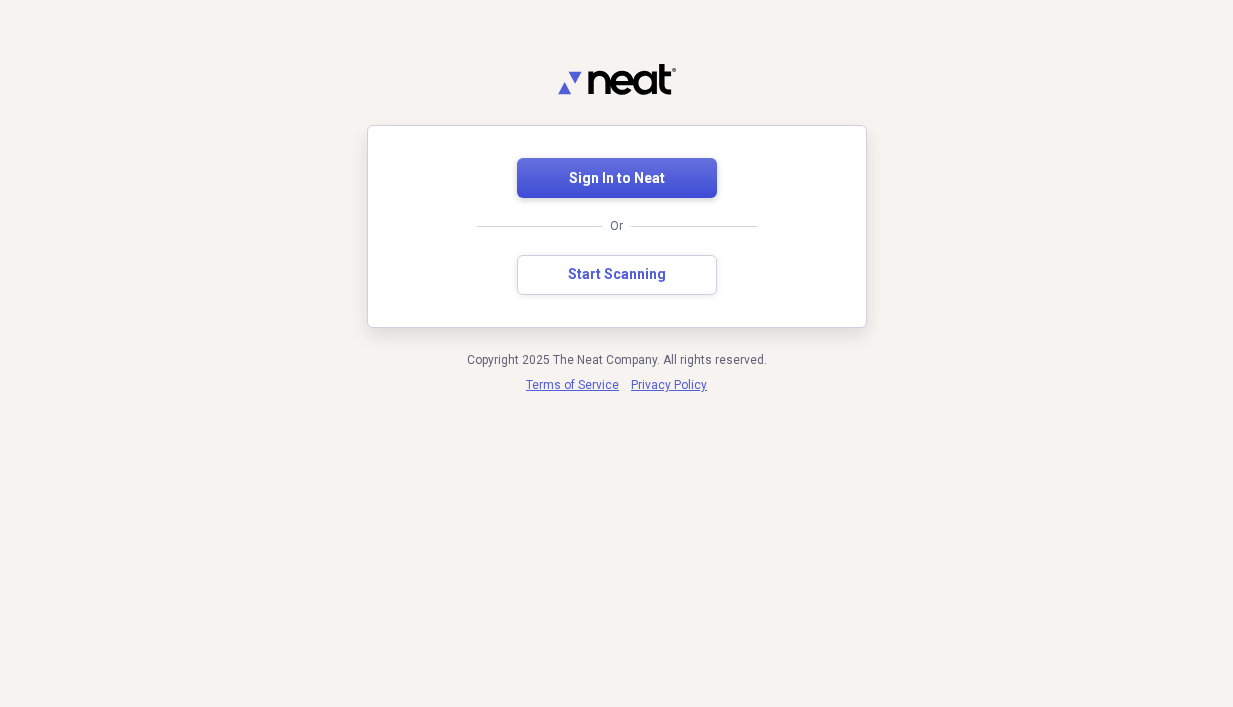 click on "Sign In to Neat" at bounding box center [617, 179] 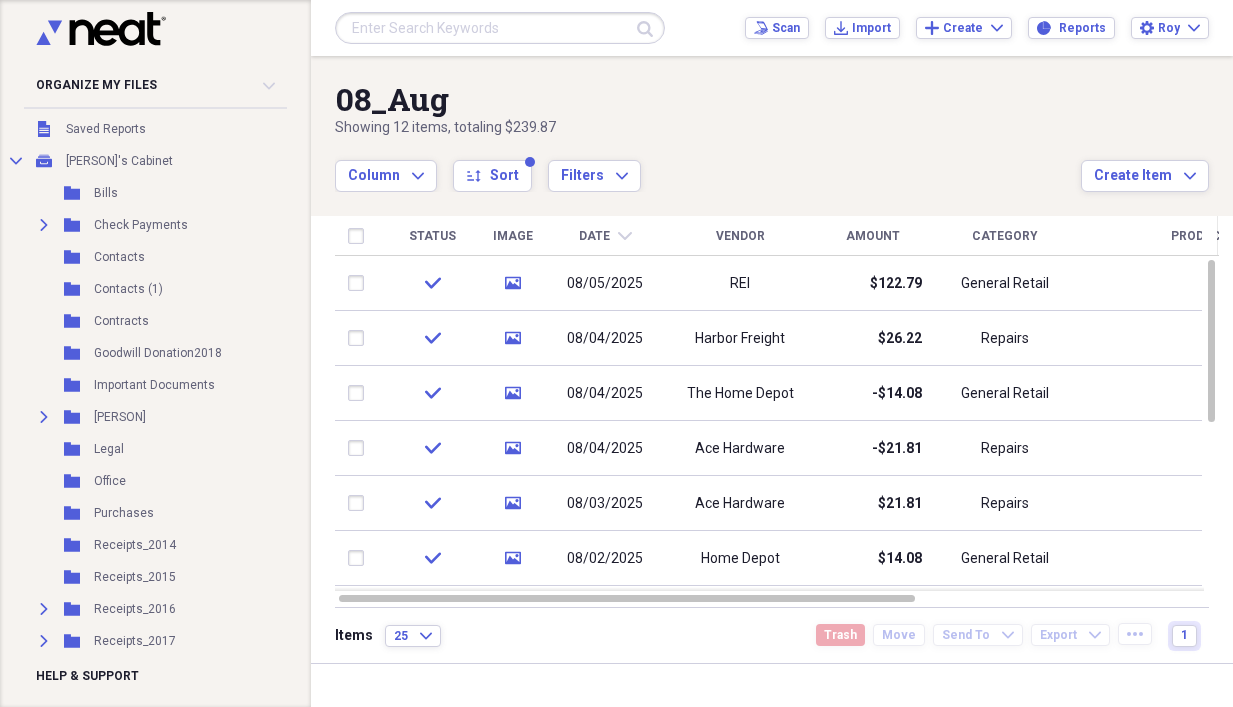 scroll, scrollTop: 0, scrollLeft: 0, axis: both 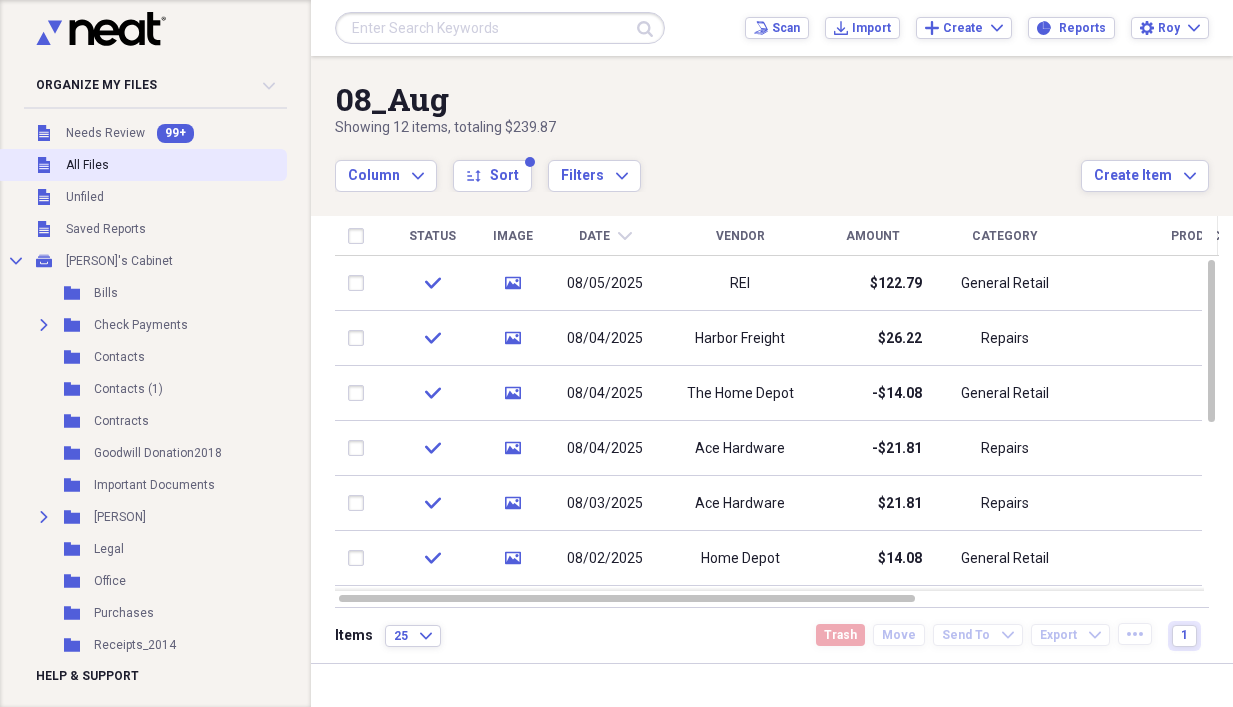 click on "Unfiled All Files" at bounding box center [141, 165] 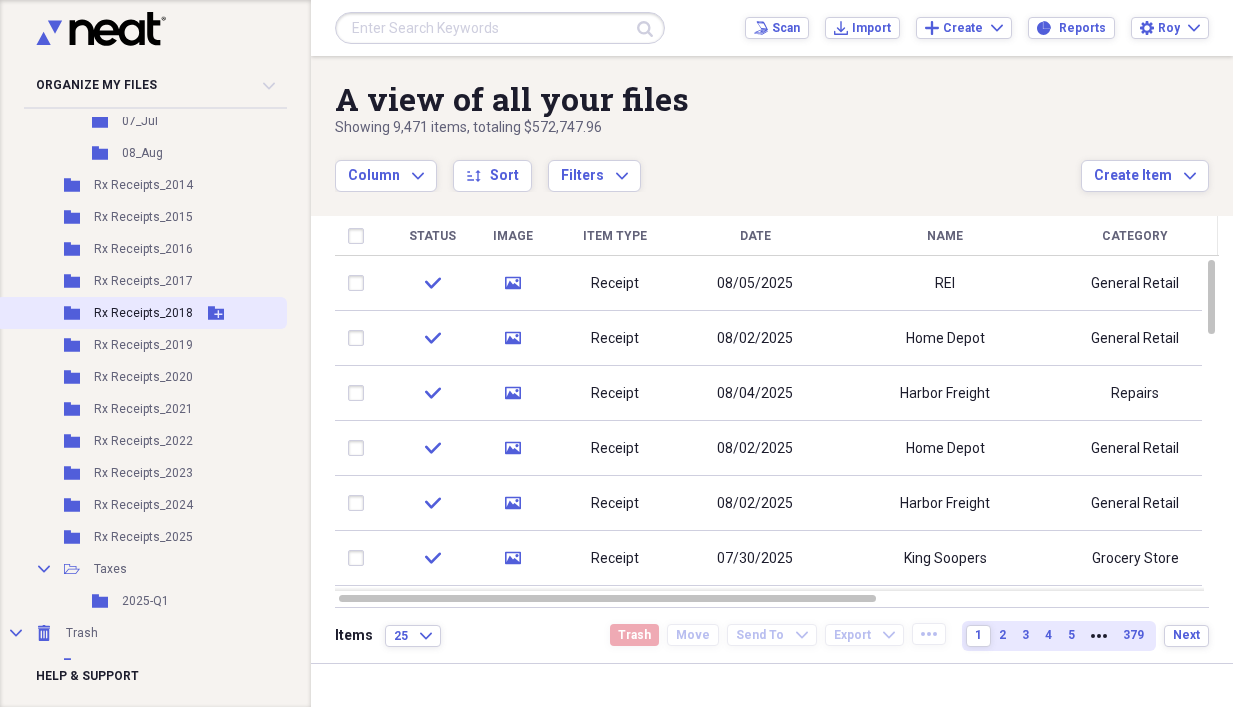 scroll, scrollTop: 1119, scrollLeft: 0, axis: vertical 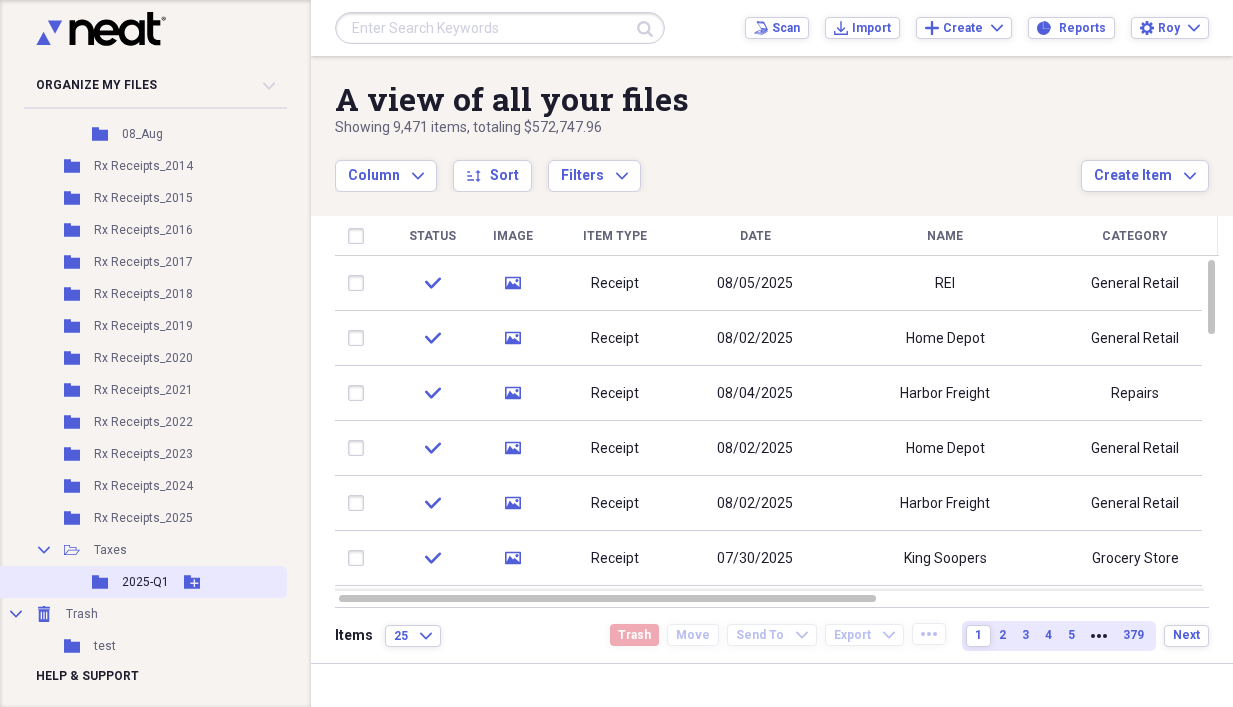 click on "2025-Q1" at bounding box center [145, 582] 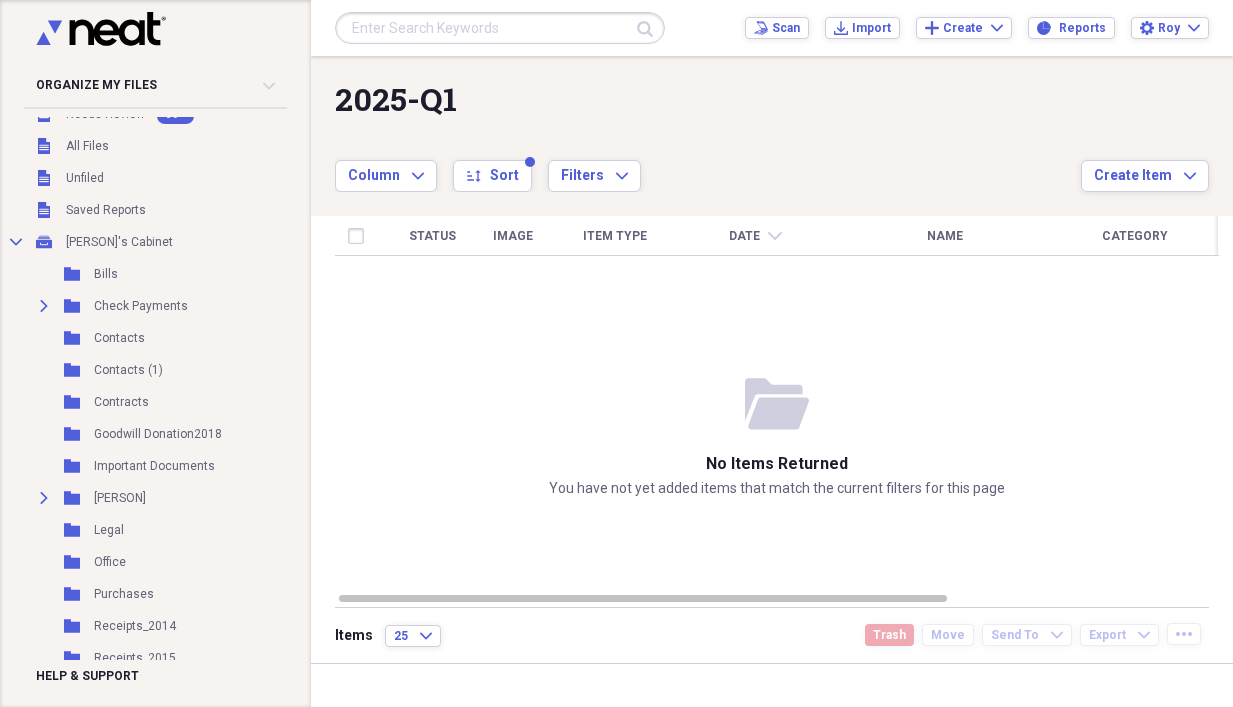 scroll, scrollTop: 0, scrollLeft: 0, axis: both 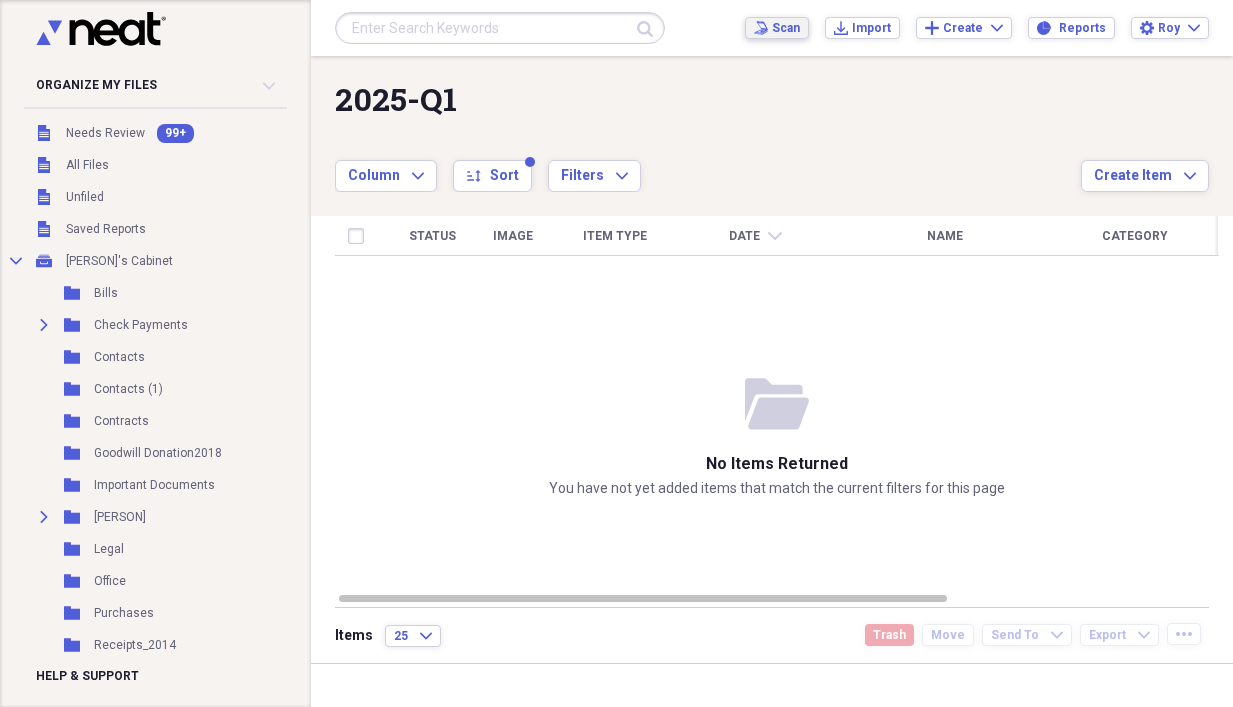 click on "Scan Scan" at bounding box center [777, 28] 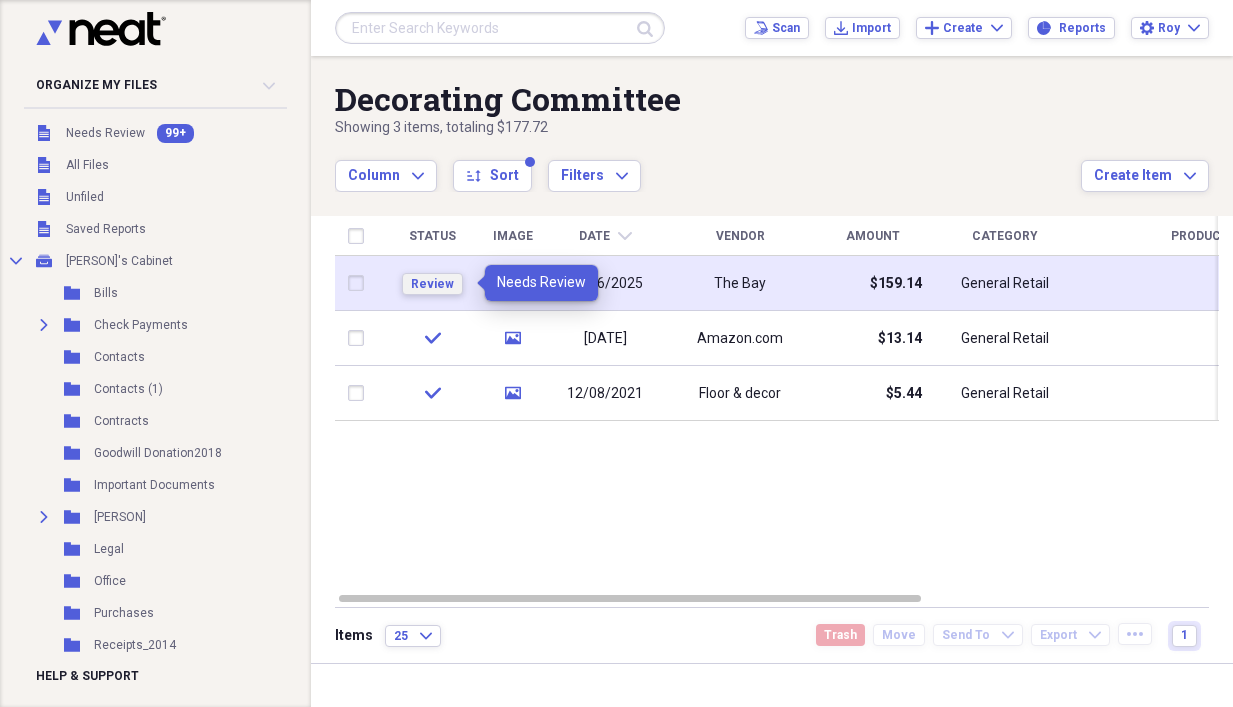 click on "Review" at bounding box center (432, 284) 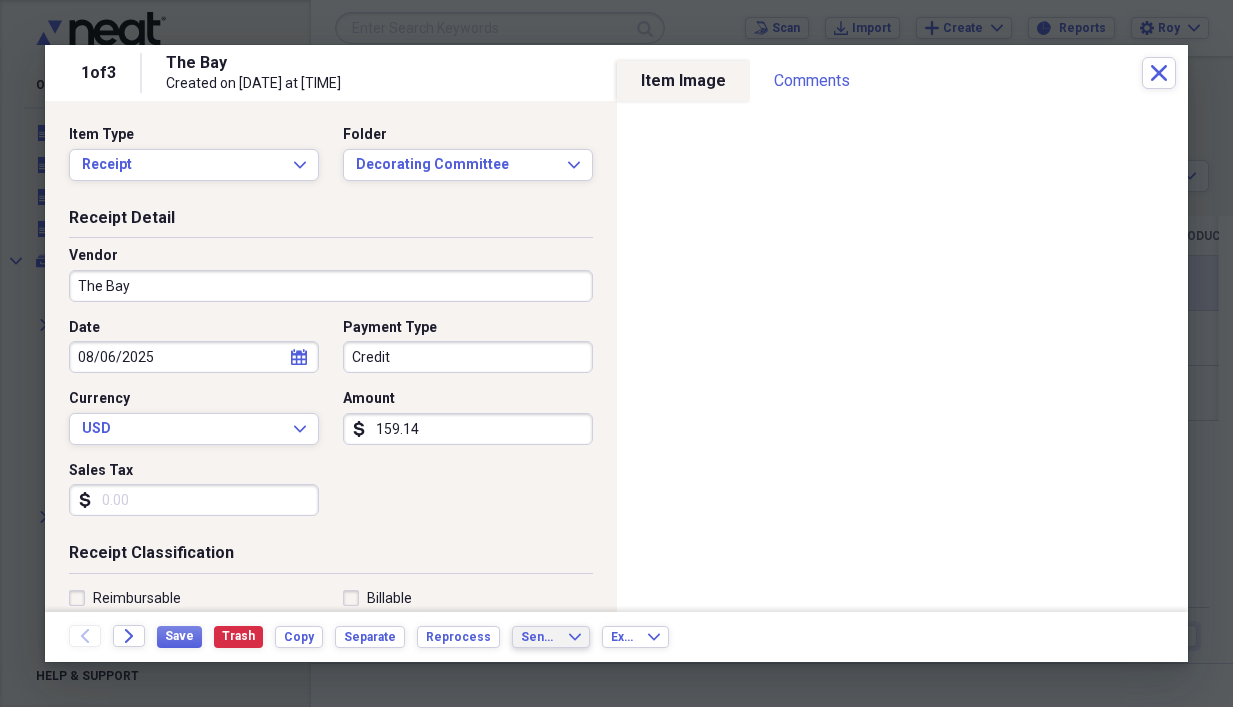 click on "Send To Expand" at bounding box center [551, 637] 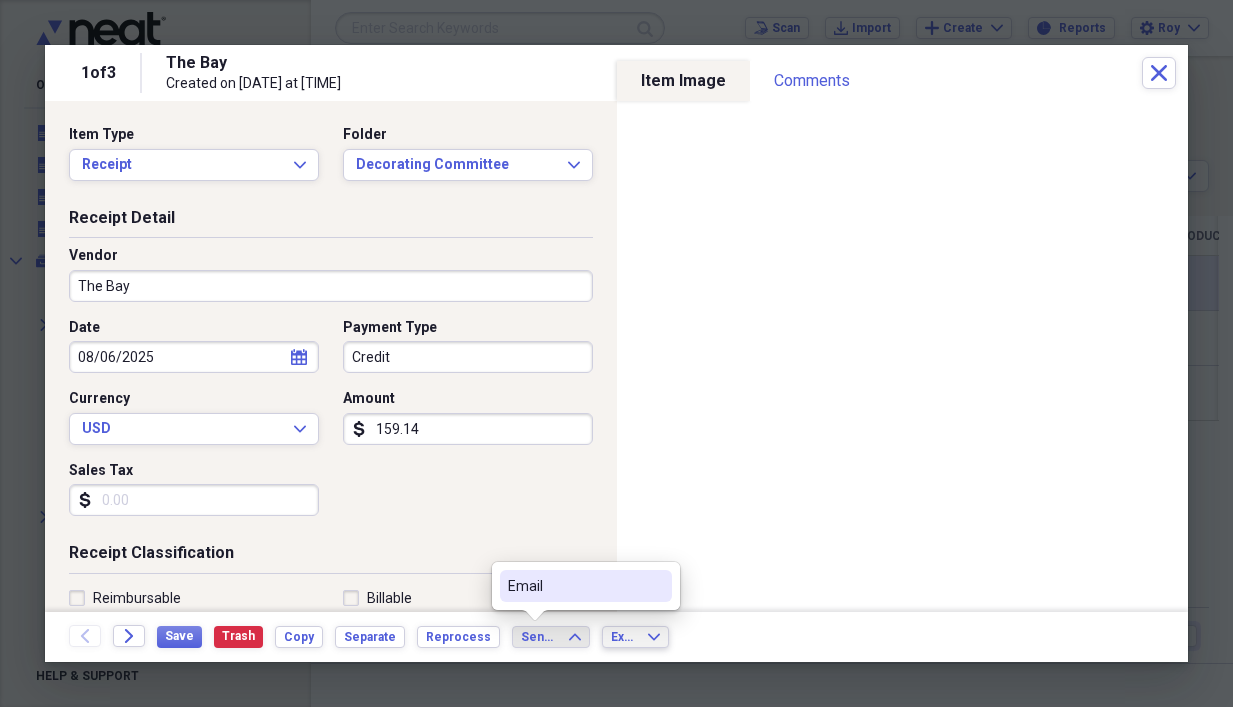 click on "Expand" 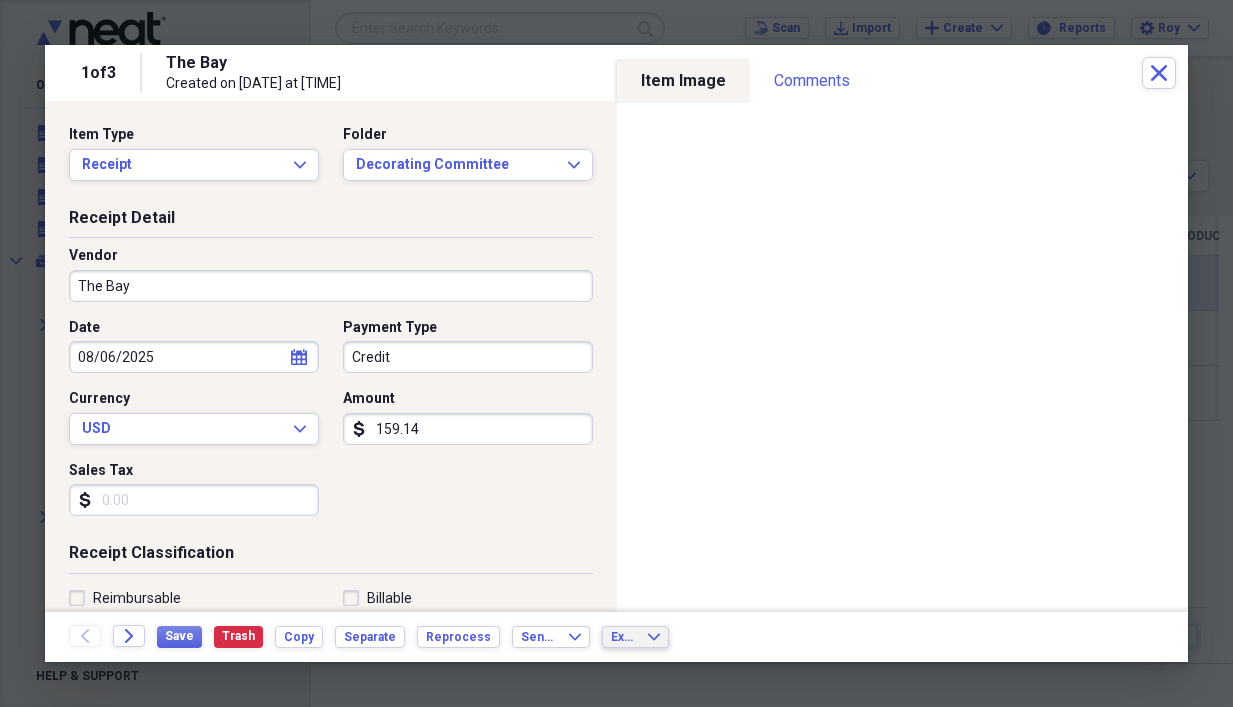 click on "Back Forward Save Trash Copy Separate Reprocess Send To Expand Export Expand" at bounding box center [616, 637] 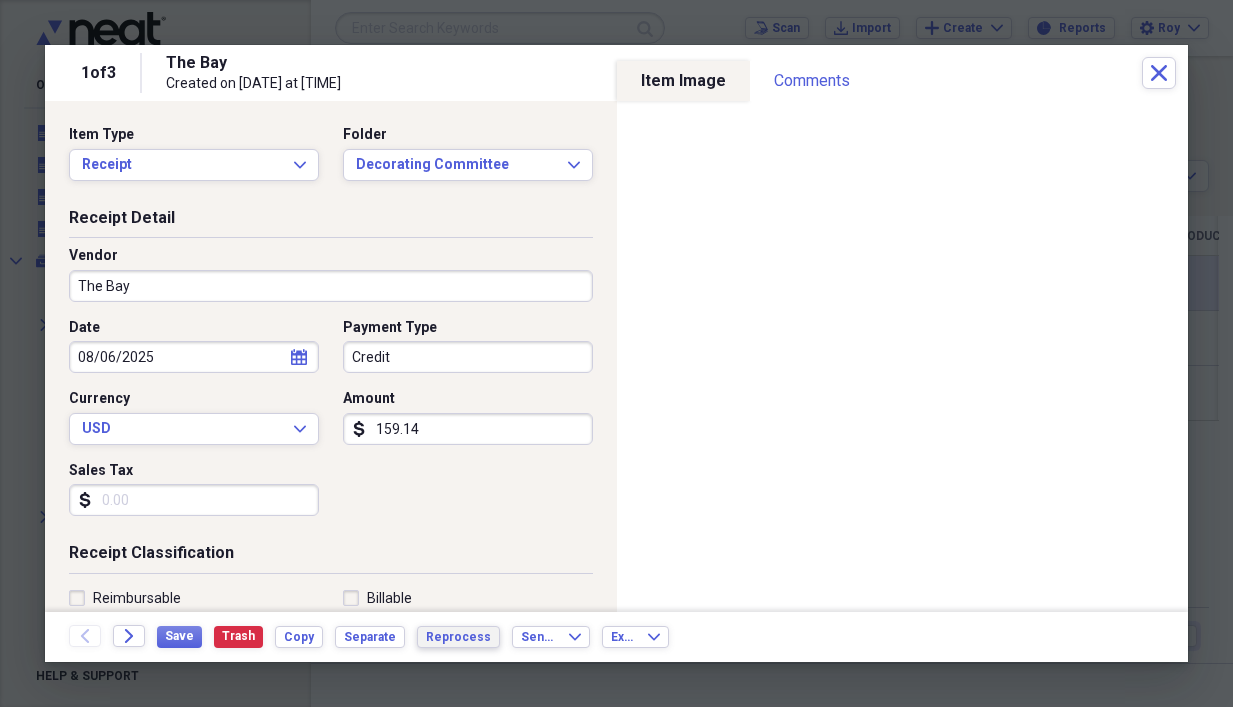 click on "Reprocess" at bounding box center (458, 637) 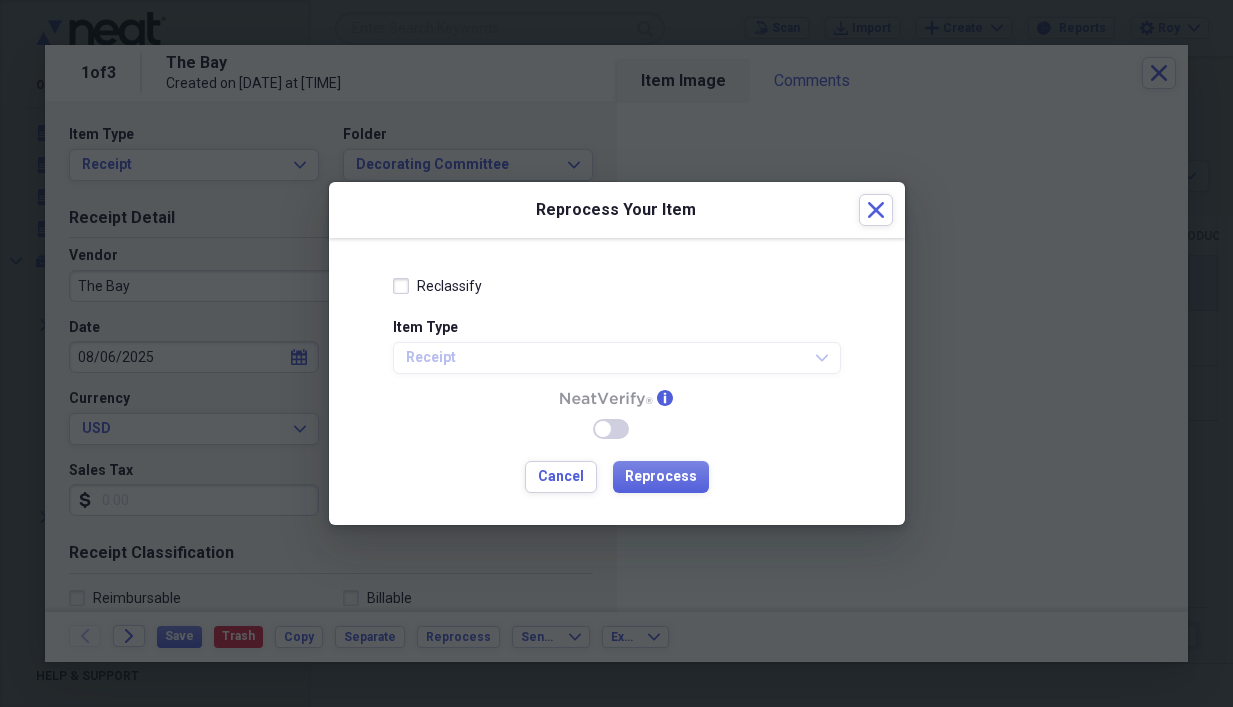 click on "Reclassify" at bounding box center (437, 286) 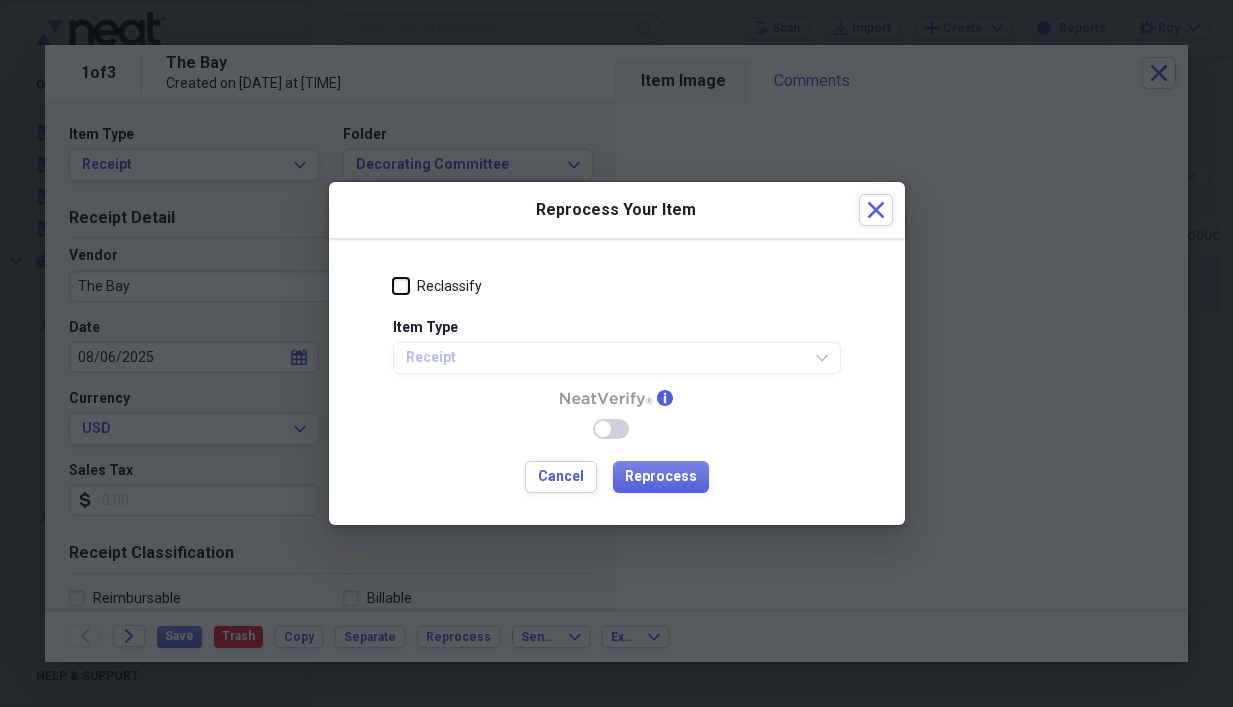 click on "Reclassify" at bounding box center [393, 286] 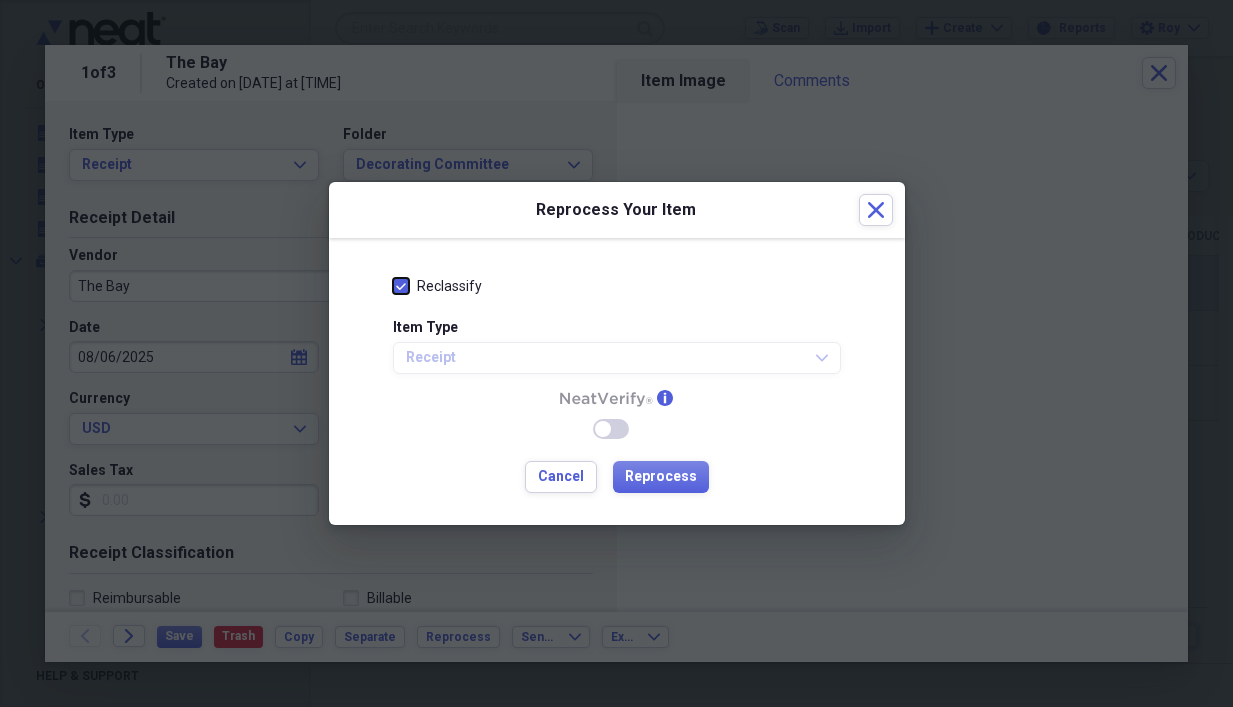 checkbox on "true" 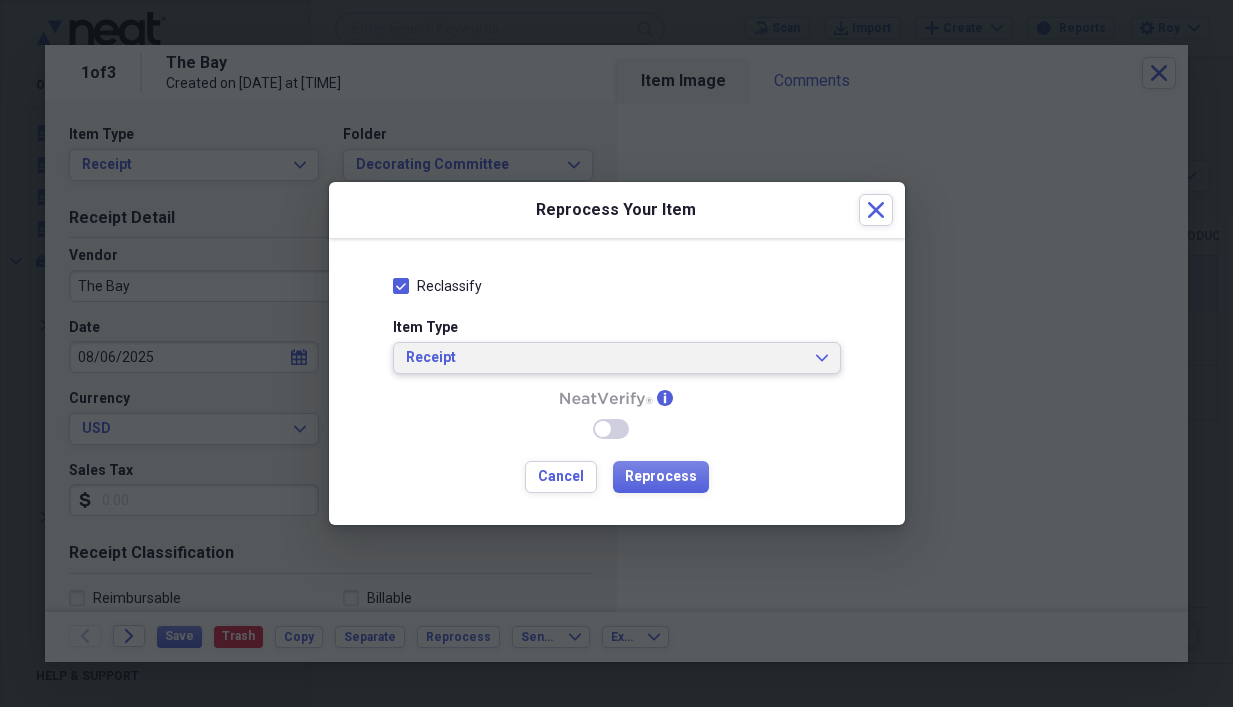 click on "Receipt Expand" at bounding box center [617, 358] 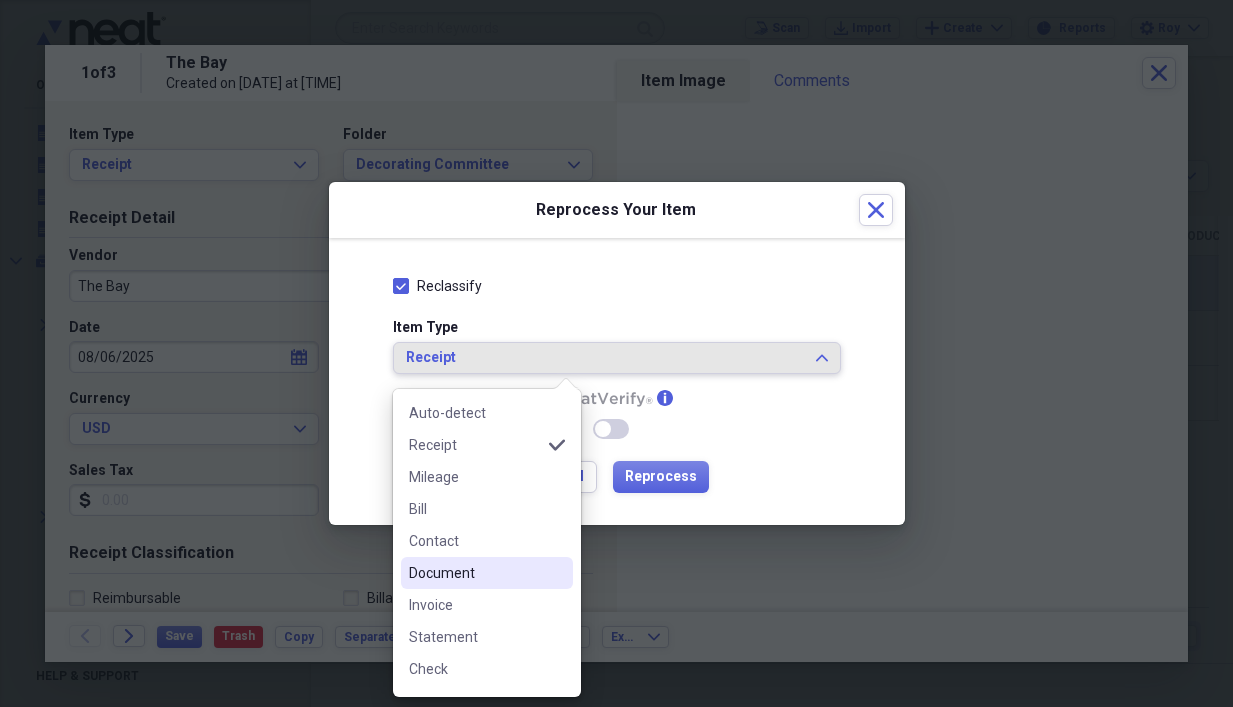 click on "Document" at bounding box center (475, 573) 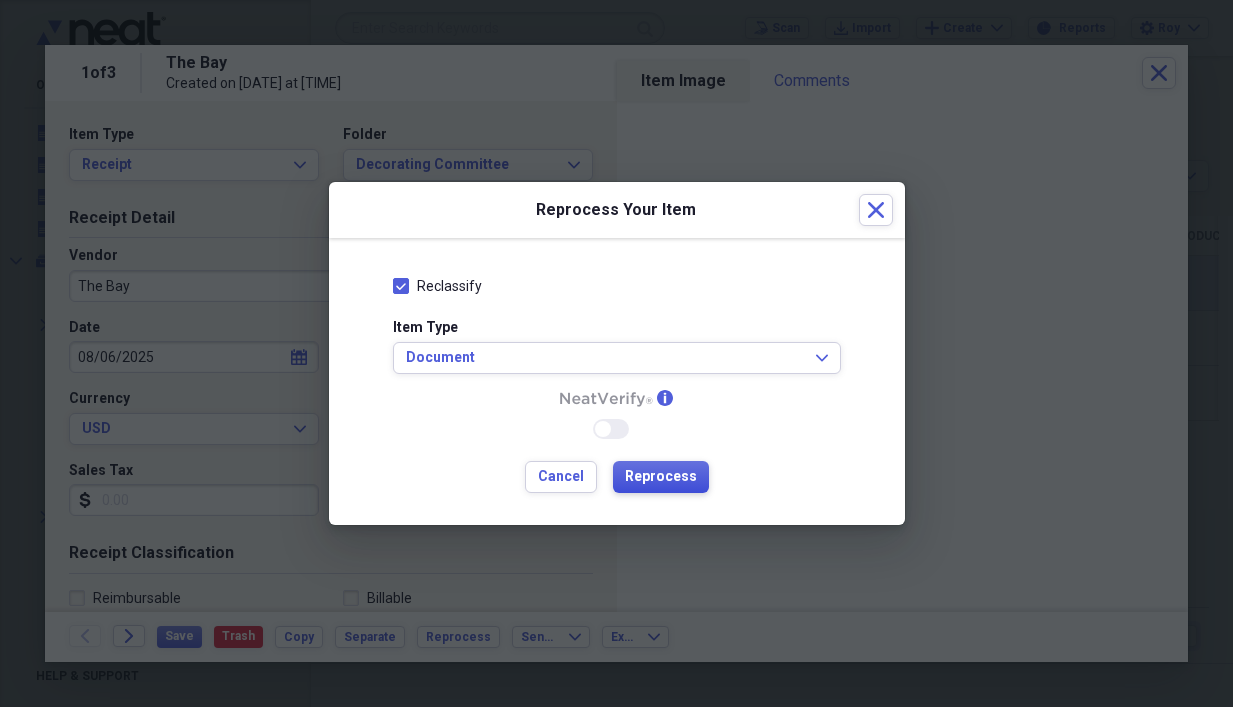 click on "Reprocess" at bounding box center [661, 477] 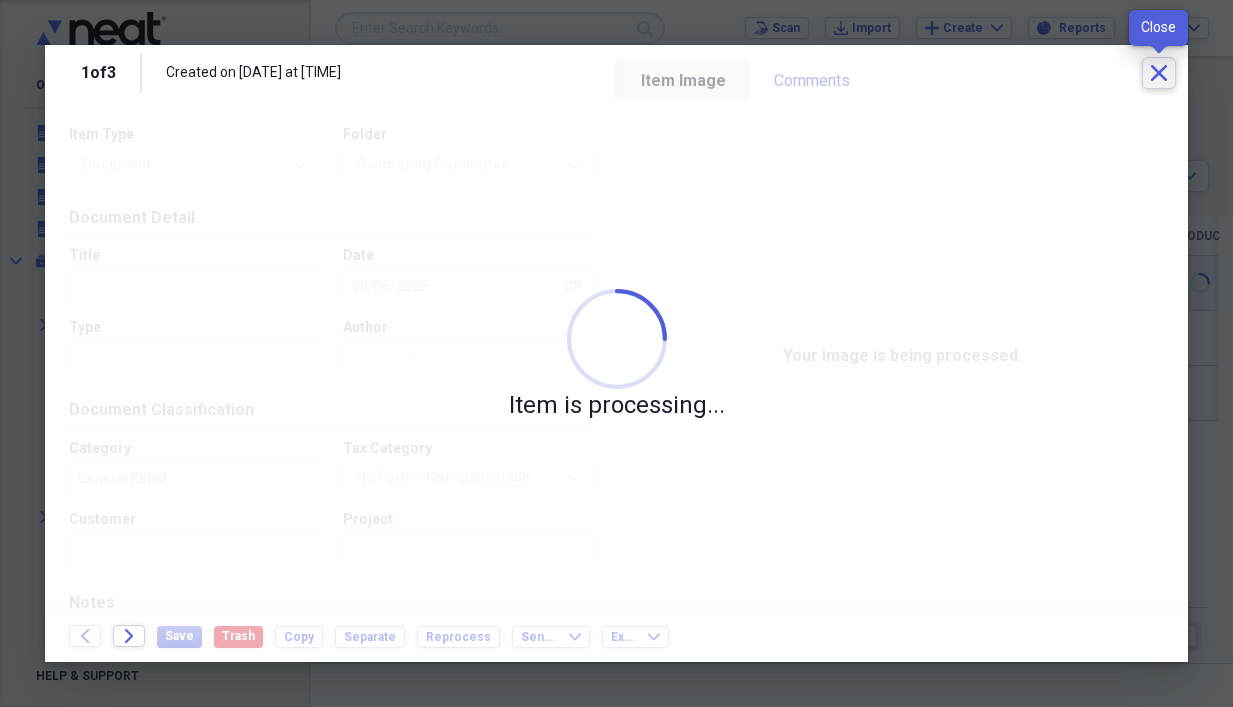 click on "Close" 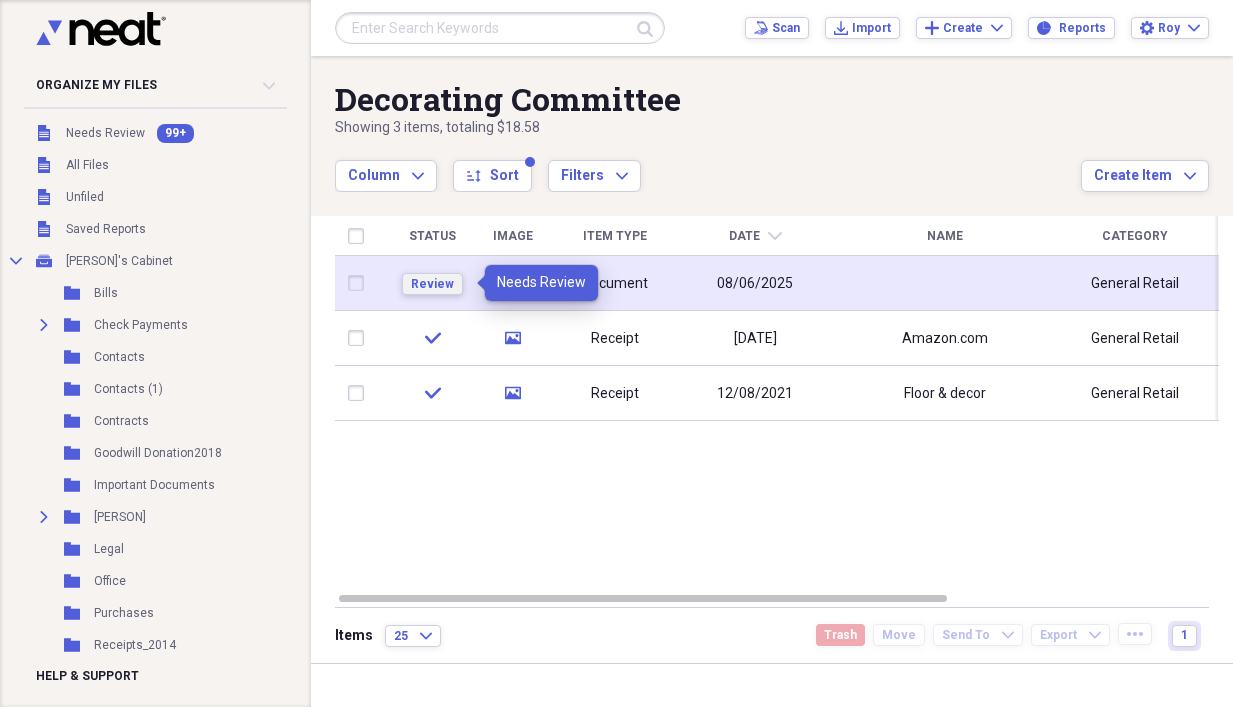 click on "Review" at bounding box center [432, 284] 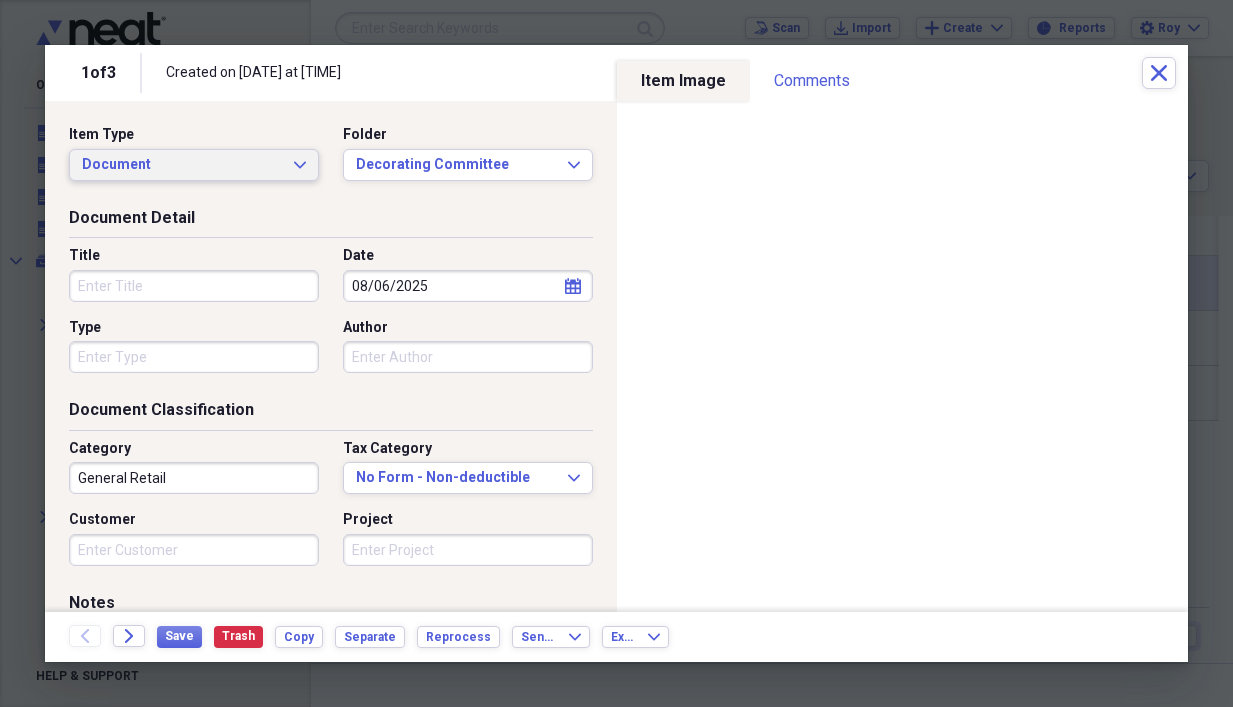 click on "Document Expand" at bounding box center (194, 165) 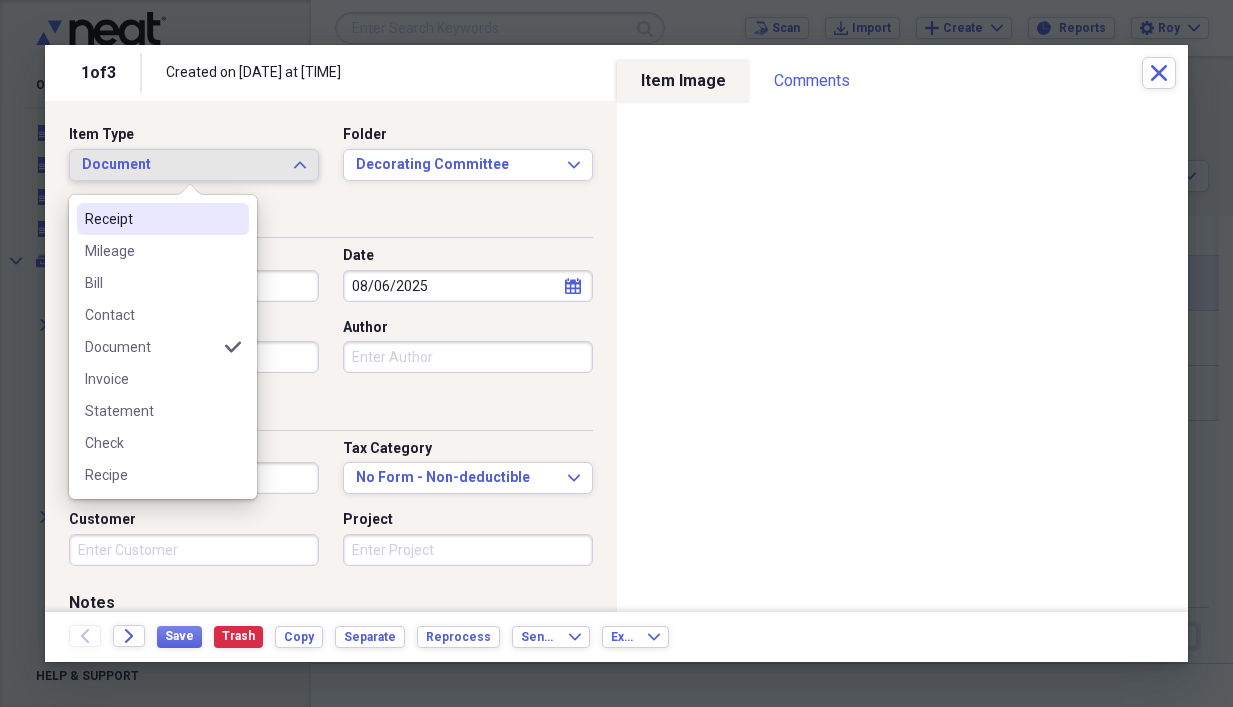 click on "Receipt" at bounding box center (151, 219) 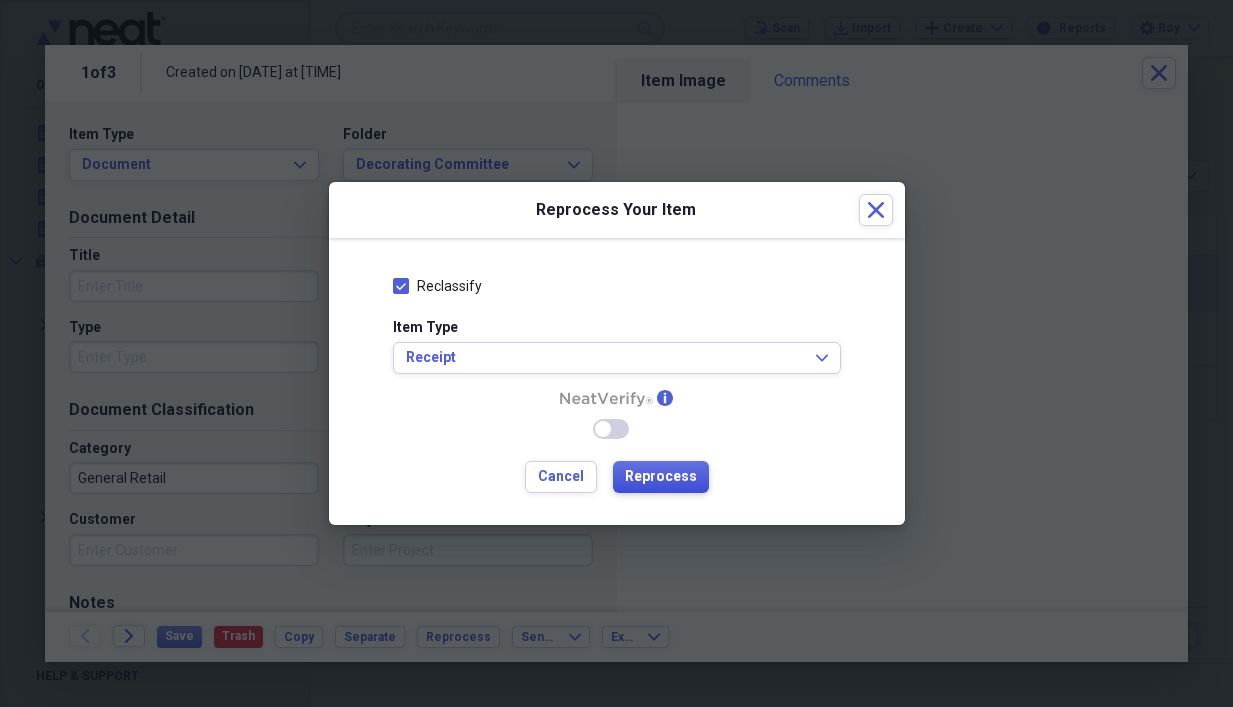 click on "Reprocess" at bounding box center [661, 477] 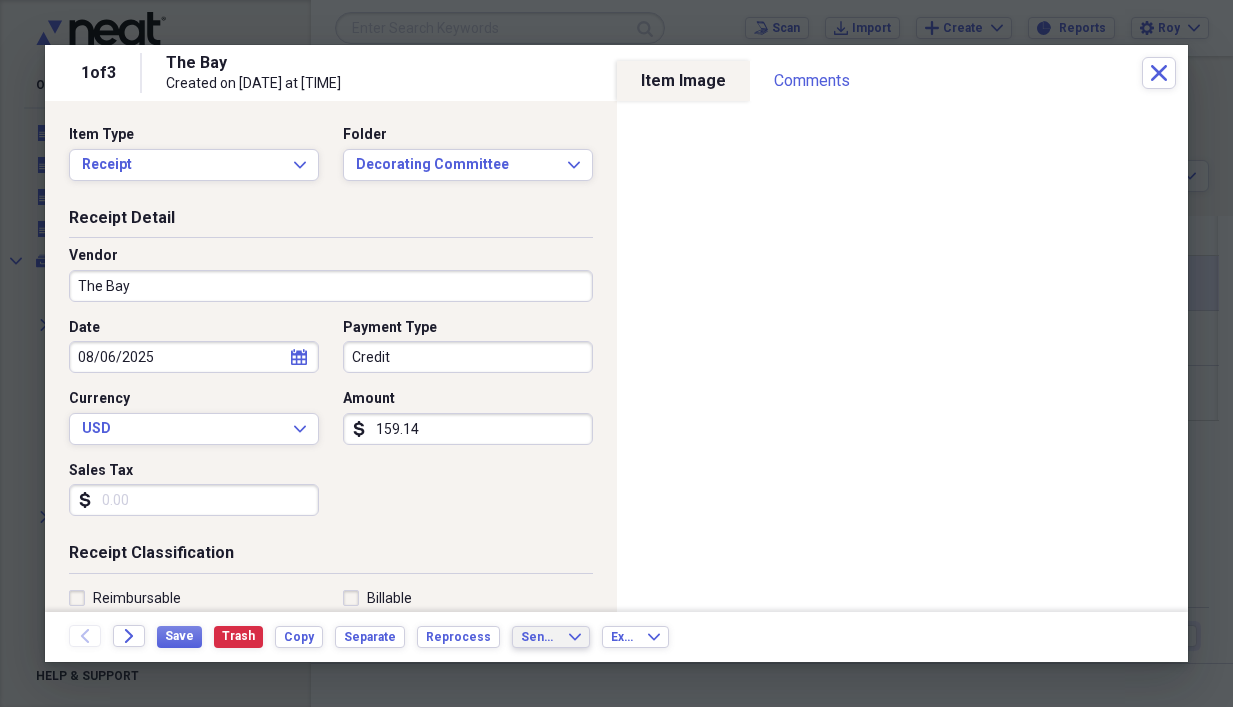 click on "Expand" 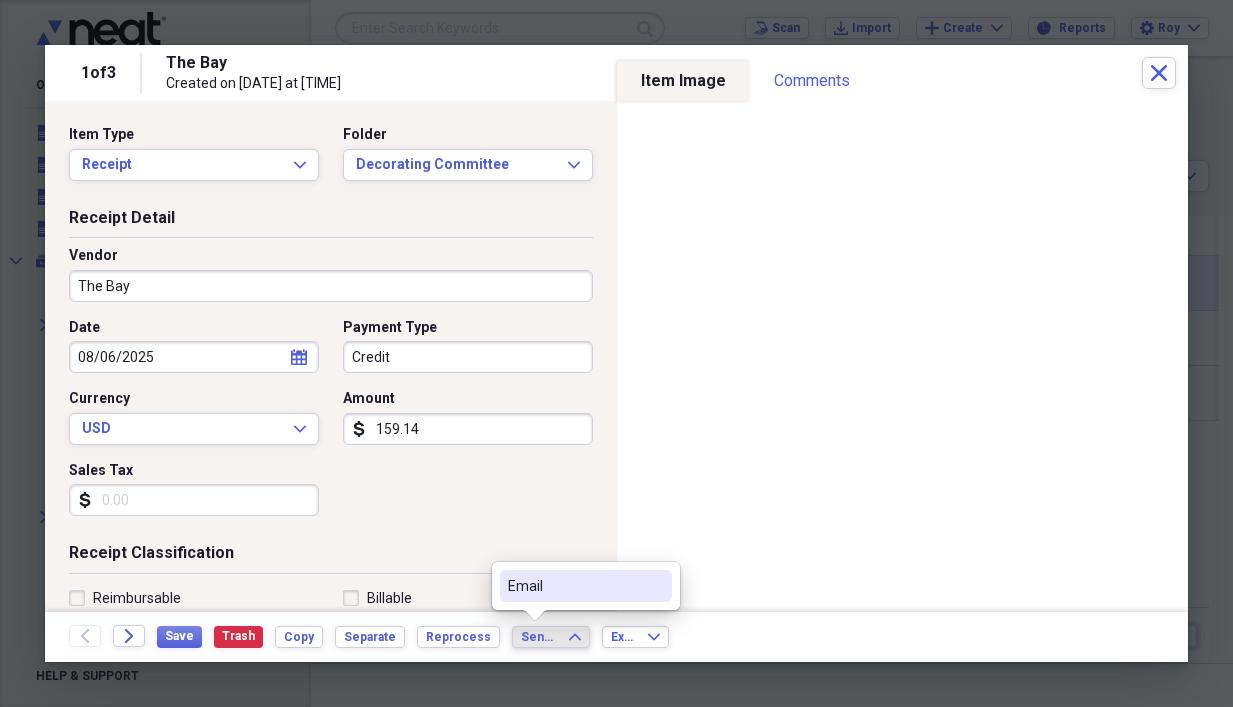 click on "Email" at bounding box center (574, 586) 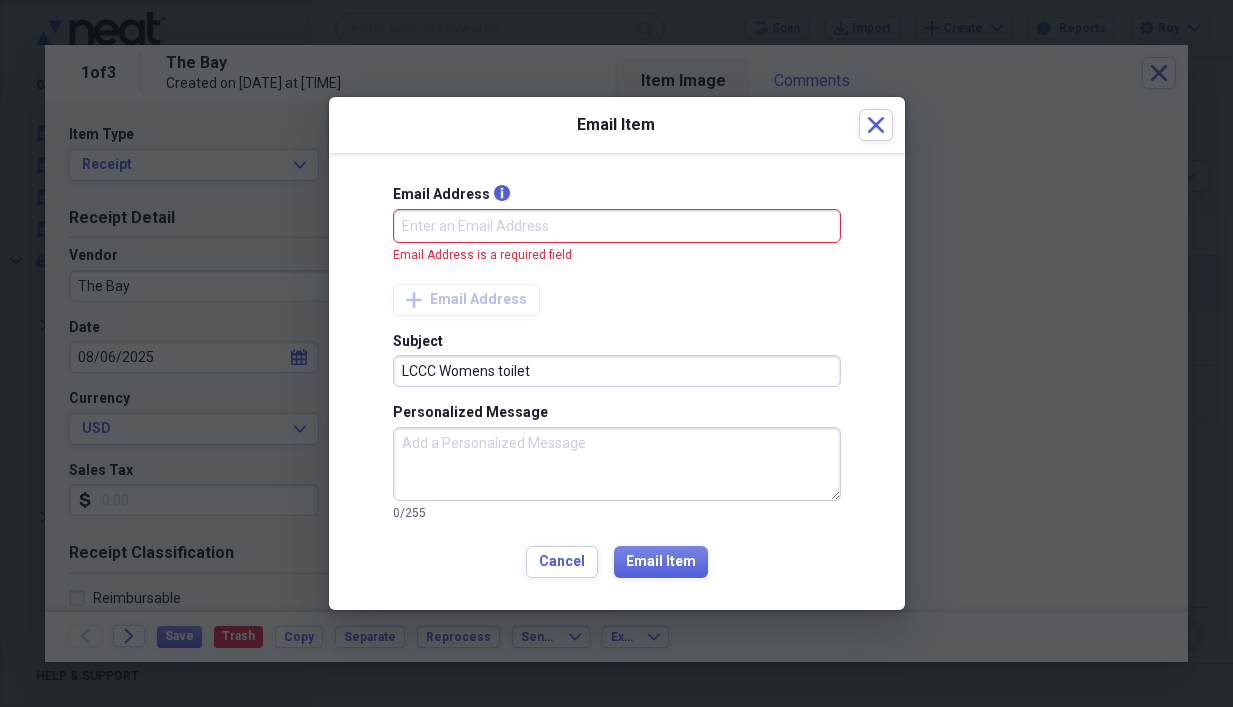 click on "LCCC Womens toilet" at bounding box center [617, 371] 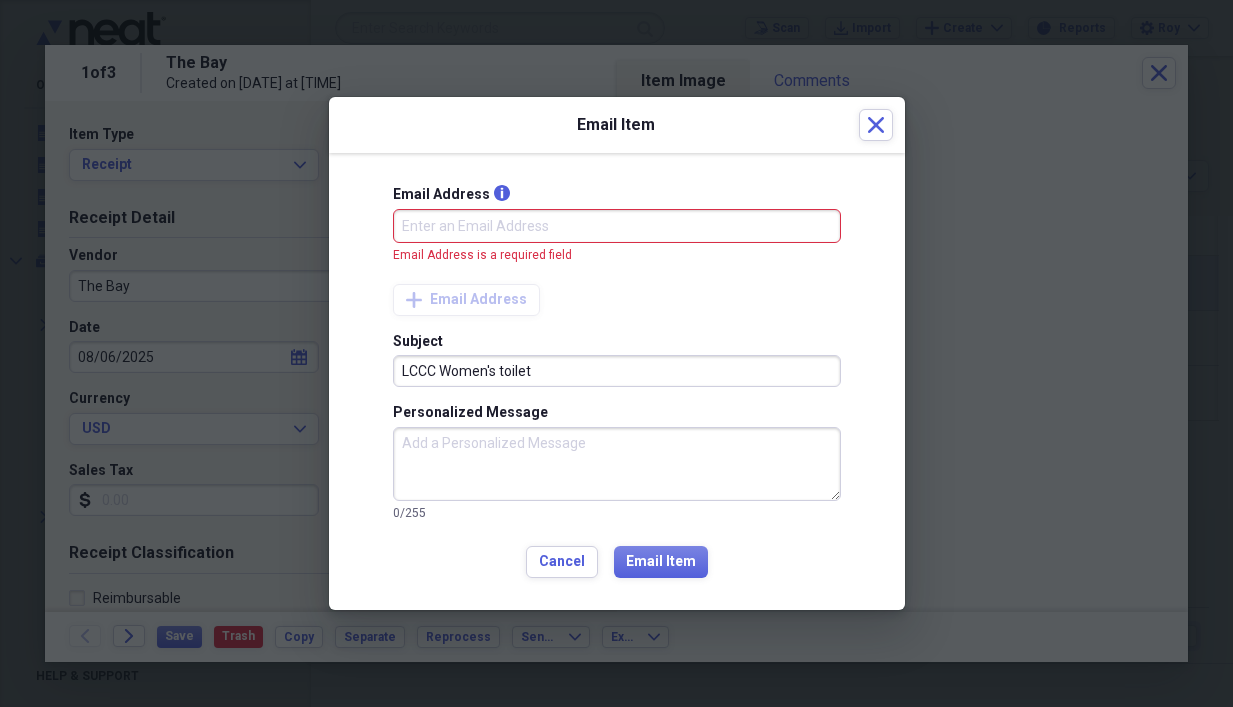click on "LCCC Women's toilet" at bounding box center (617, 371) 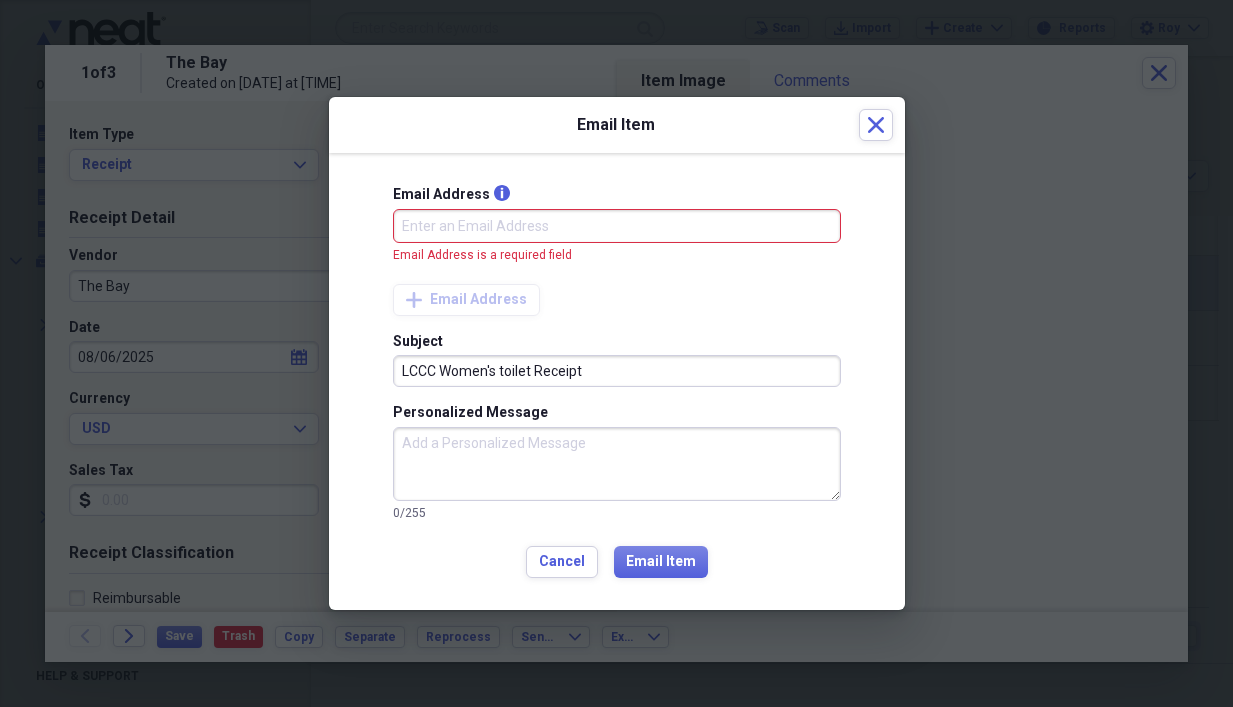 type on "LCCC Women's toilet Receipt" 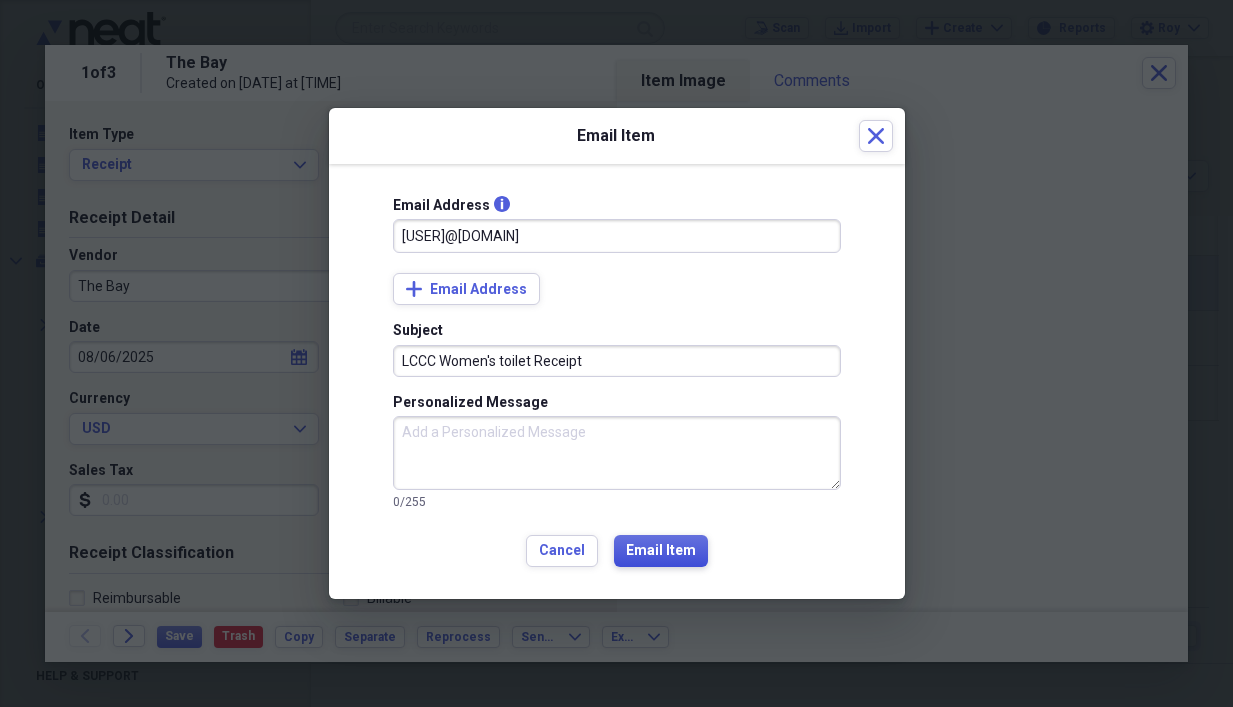type on "[USER]@[DOMAIN]" 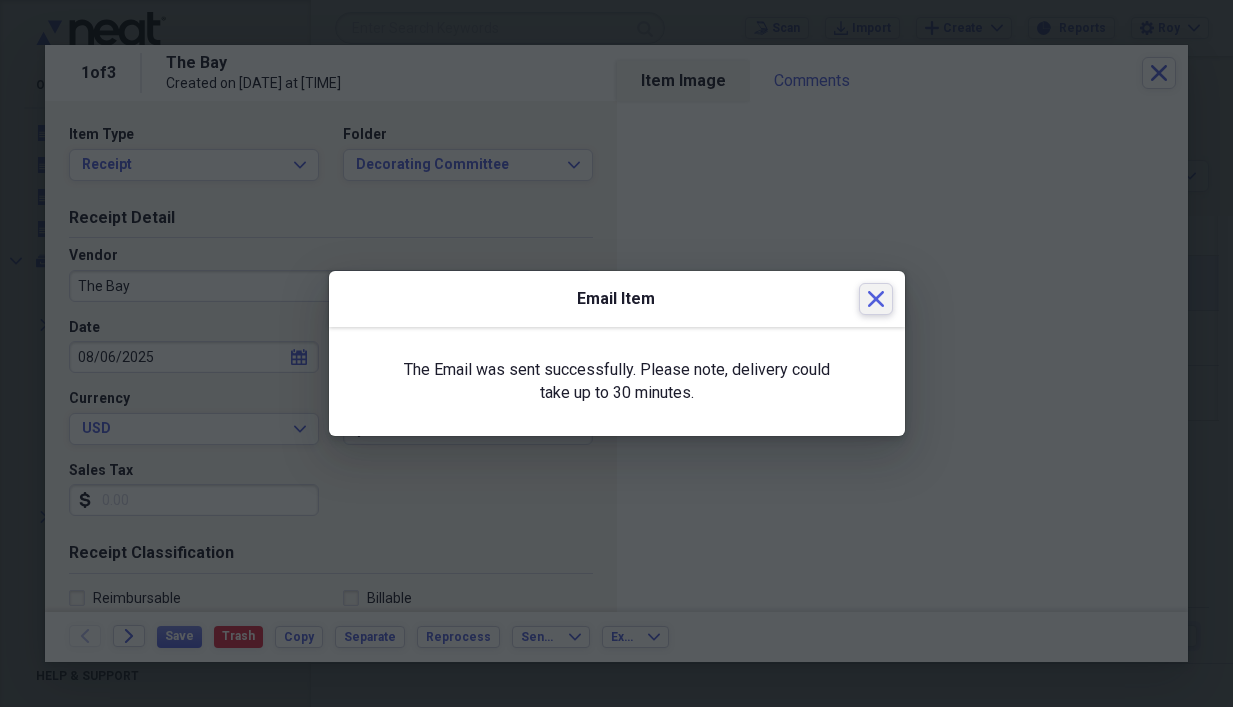 click 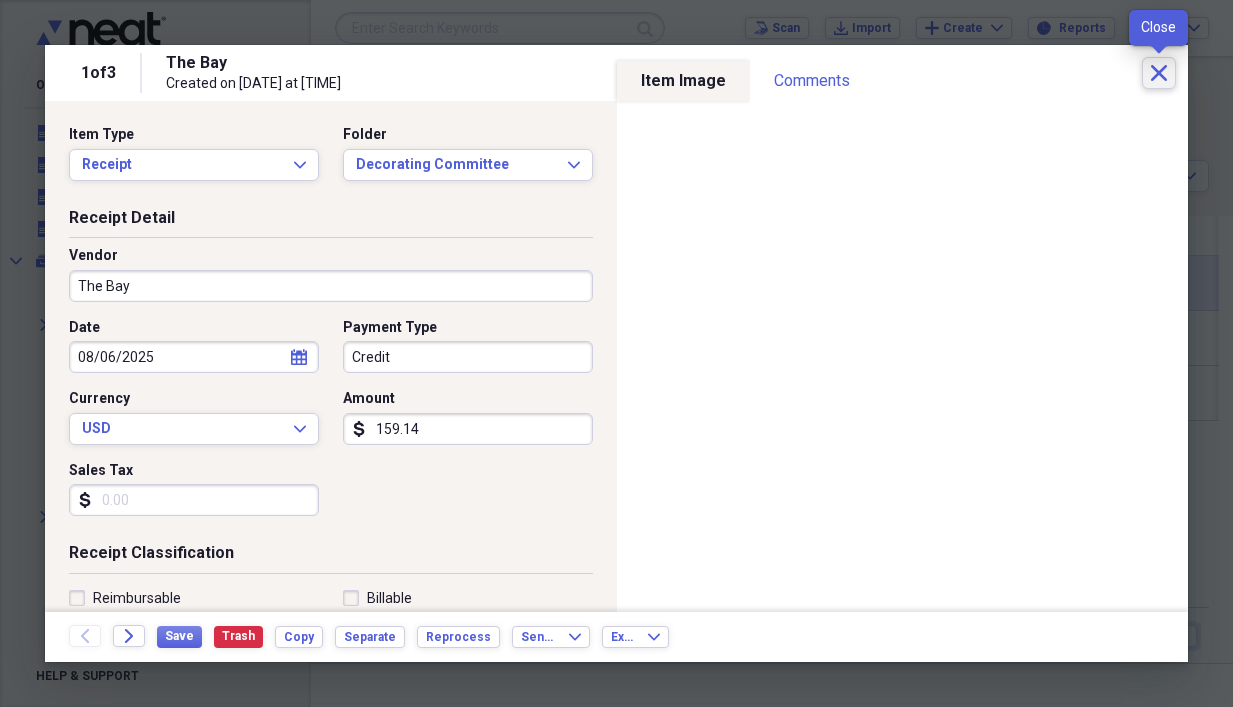click on "Close" 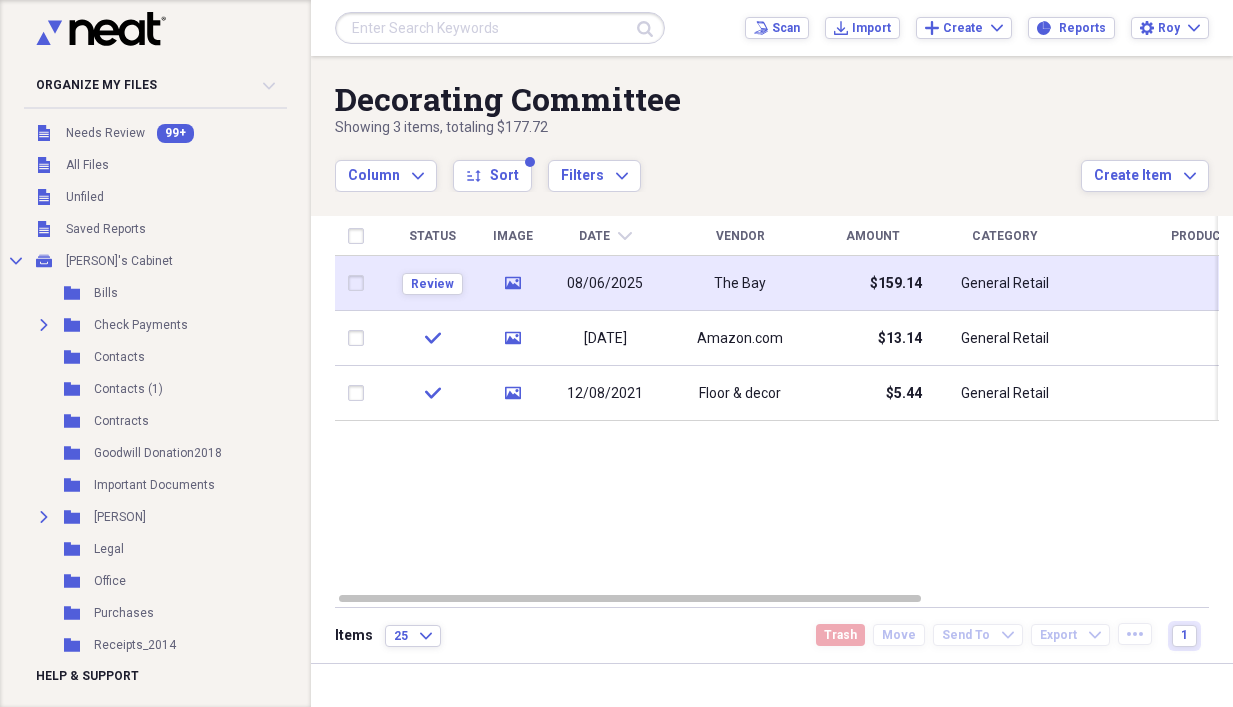 click at bounding box center (360, 283) 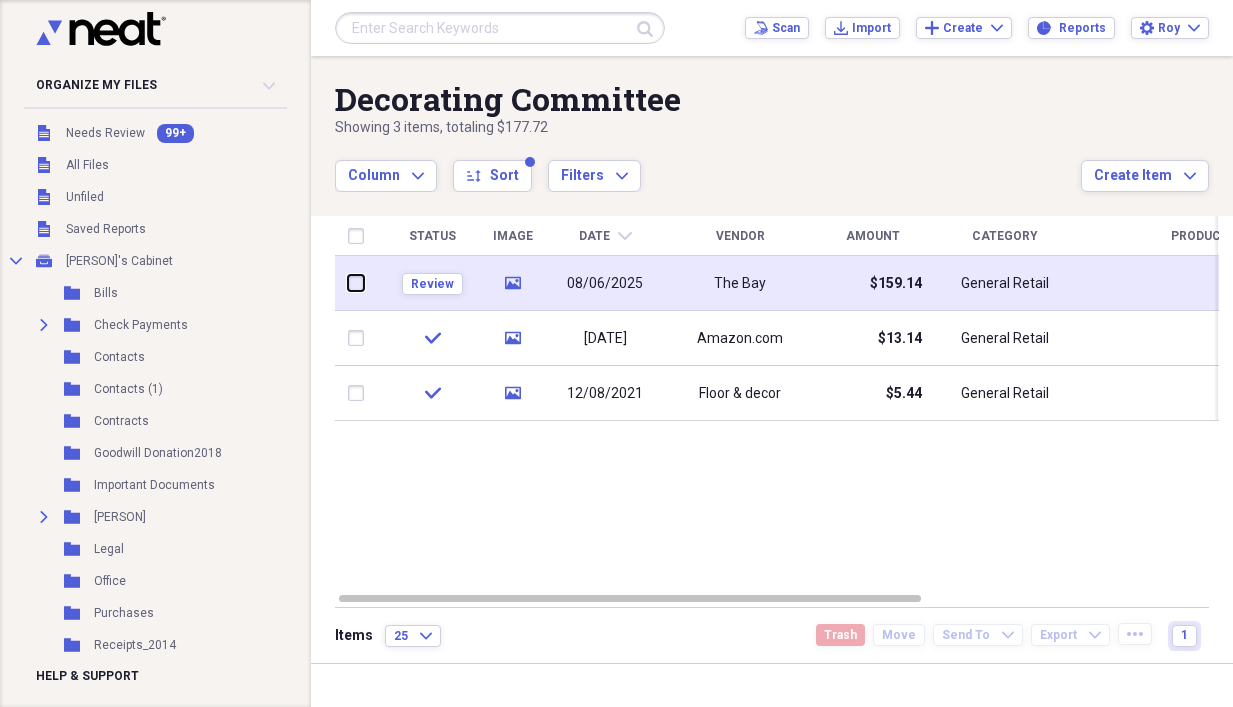 click at bounding box center [348, 283] 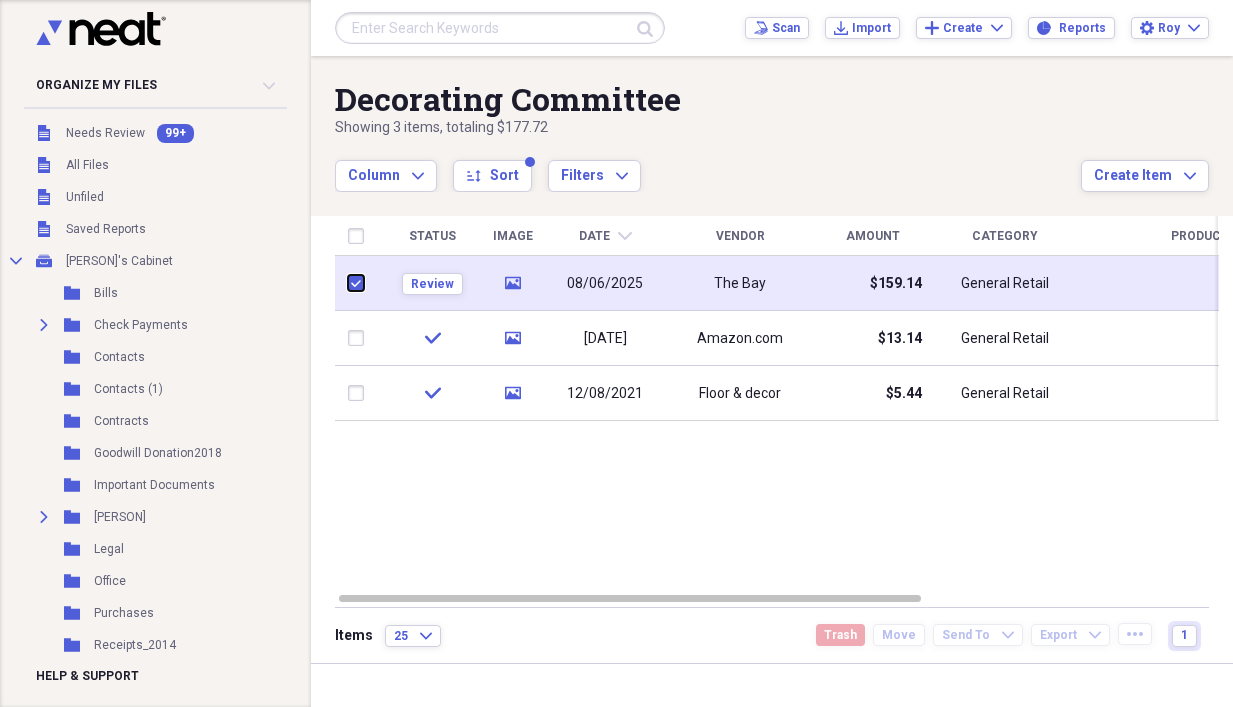 checkbox on "true" 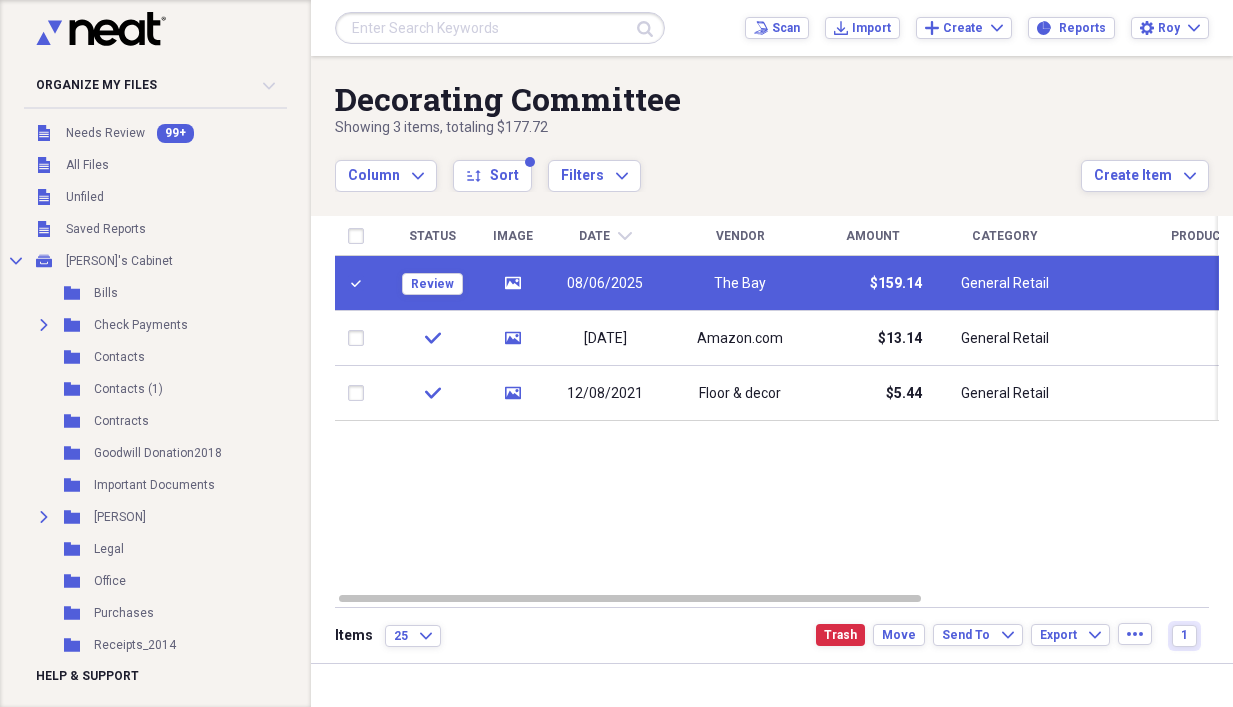 click at bounding box center [1200, 283] 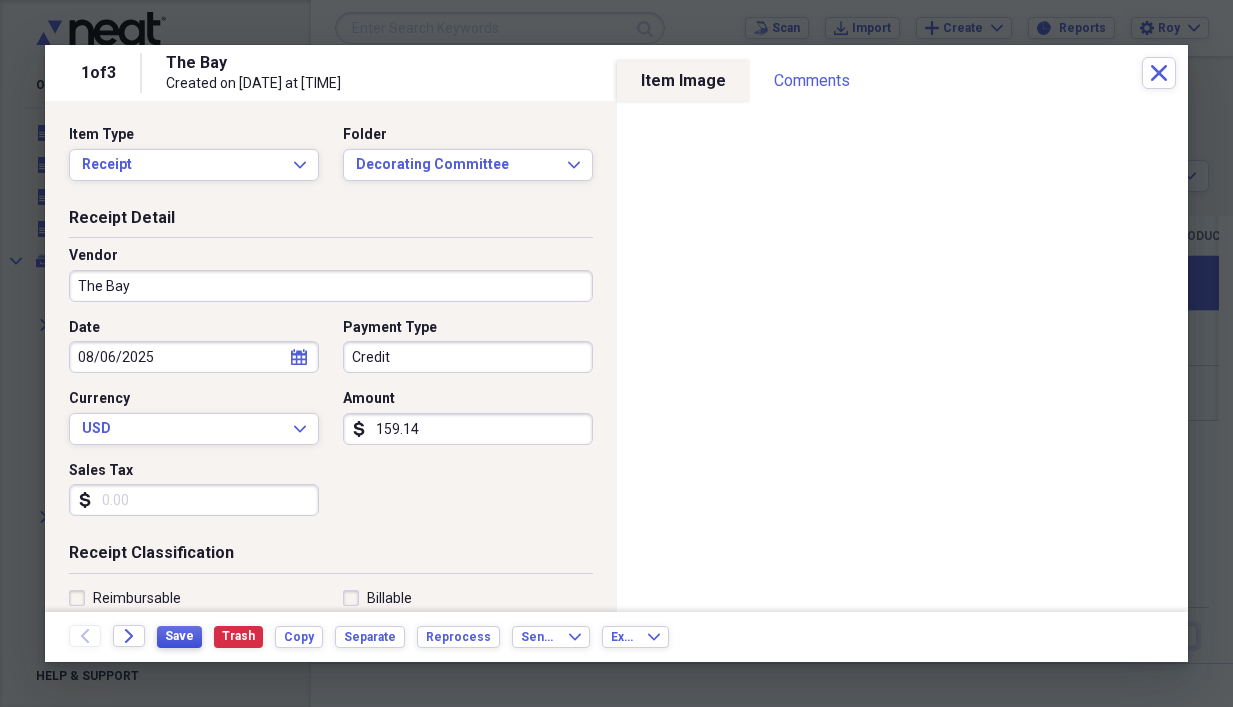 click on "Save" at bounding box center [179, 636] 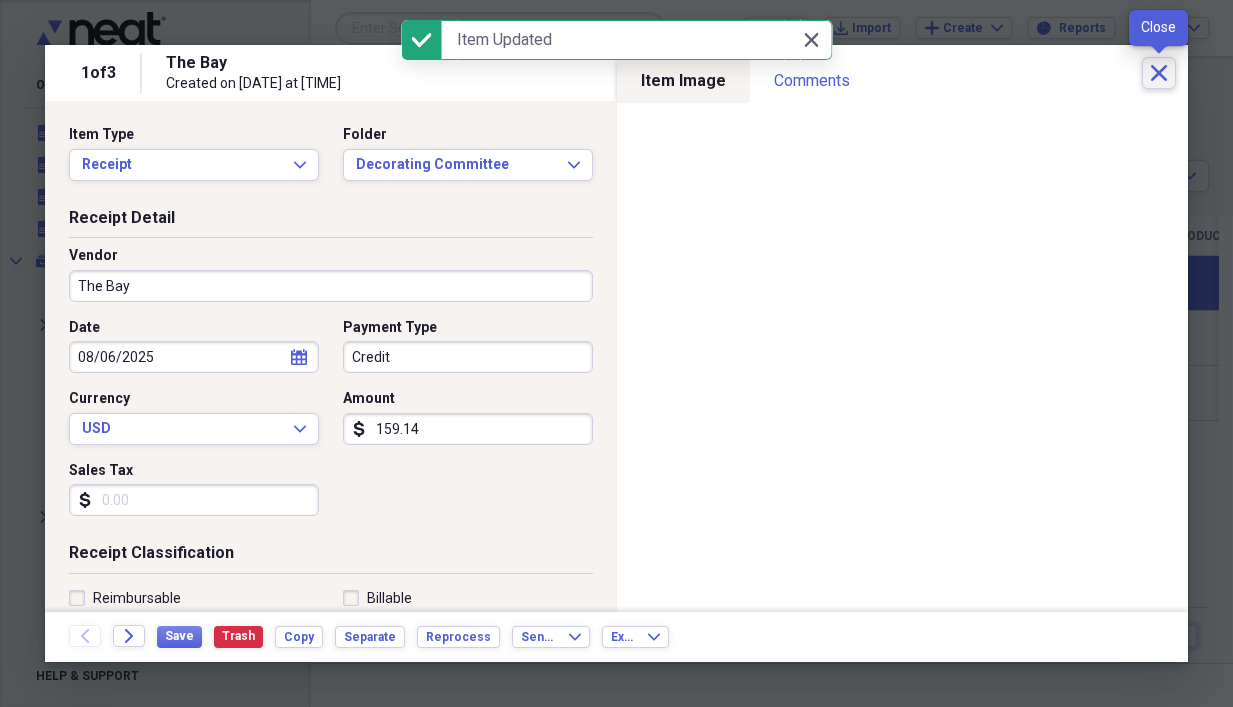 click on "Close" 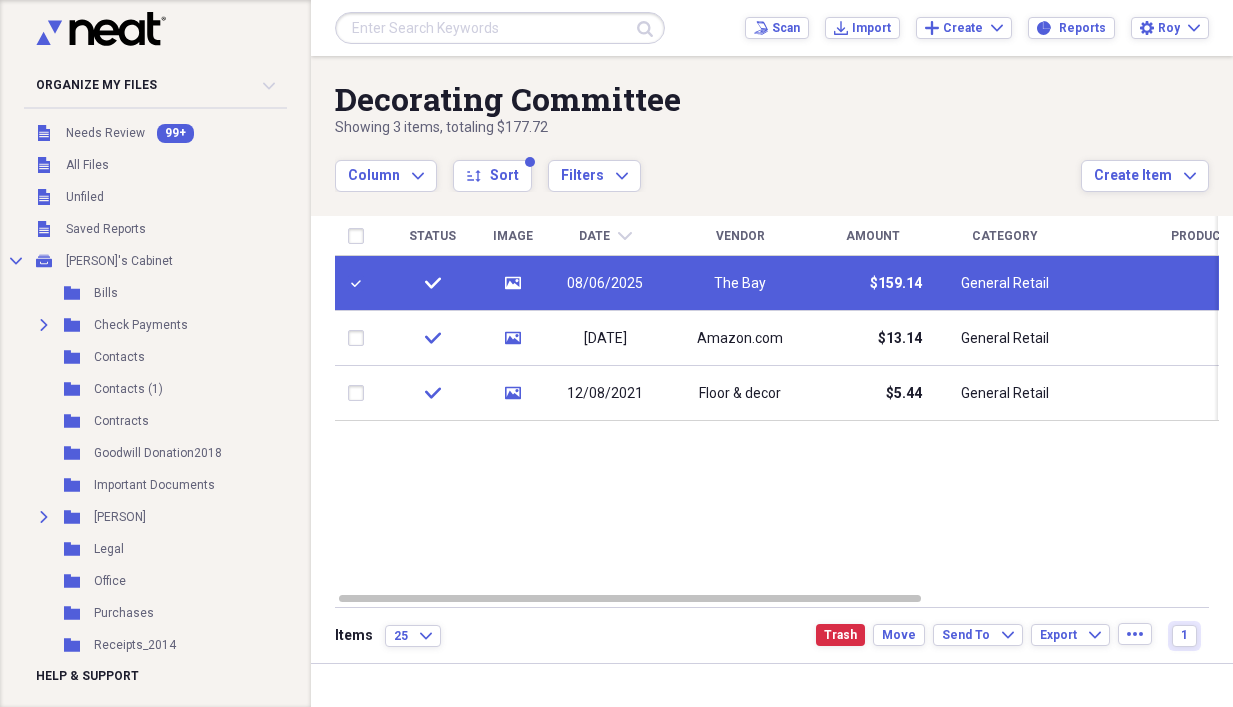 click on "Status Image Date chevron-down Vendor Amount Category Product Source Billable Reimbursable check media 08/06/2025 The Bay $159.14 General Retail Scan check media 12/10/2021 Amazon.com $13.14 General Retail Scan check media 12/08/2021 Floor &decor $5.44 General Retail Scan" at bounding box center [777, 403] 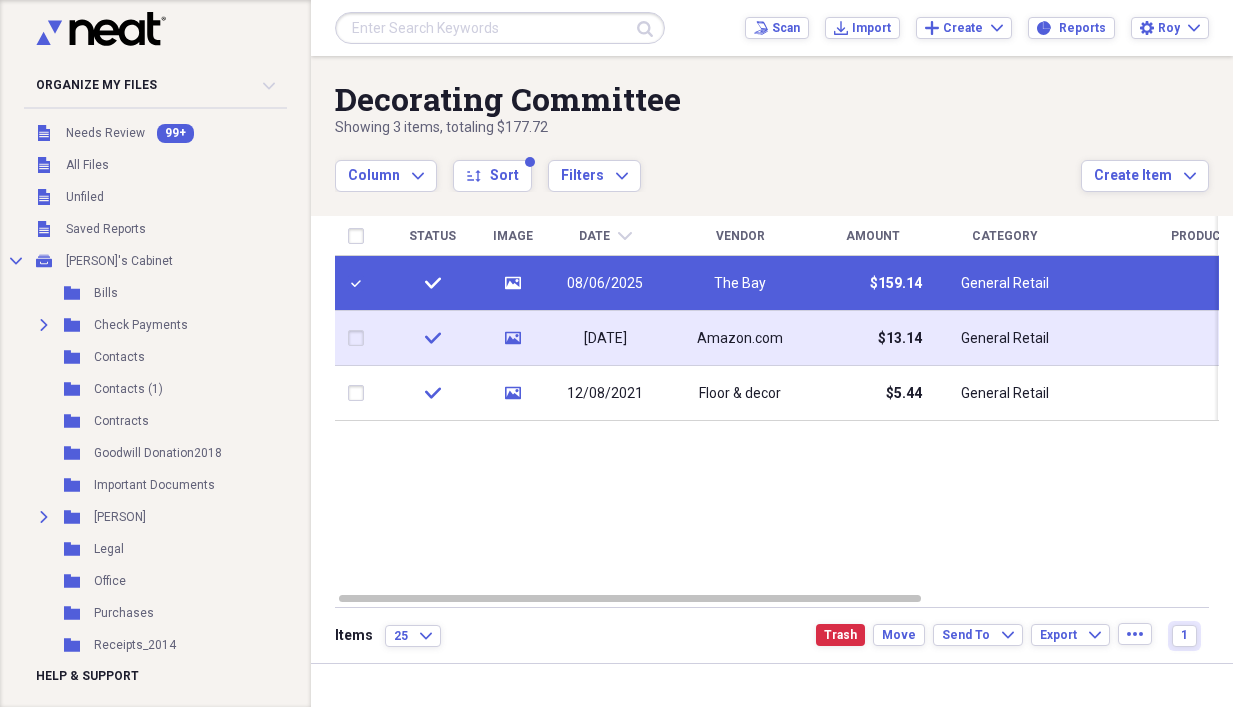 click on "Amazon.com" at bounding box center (740, 338) 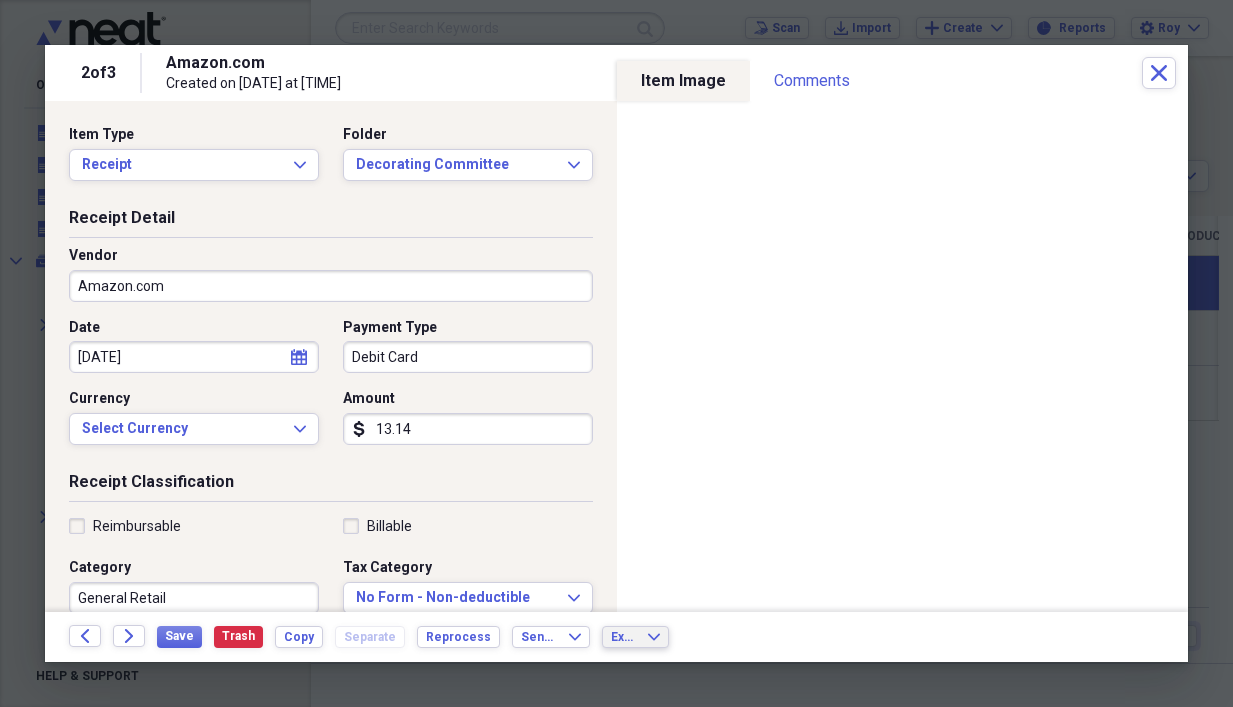 click on "Export Expand" at bounding box center [635, 637] 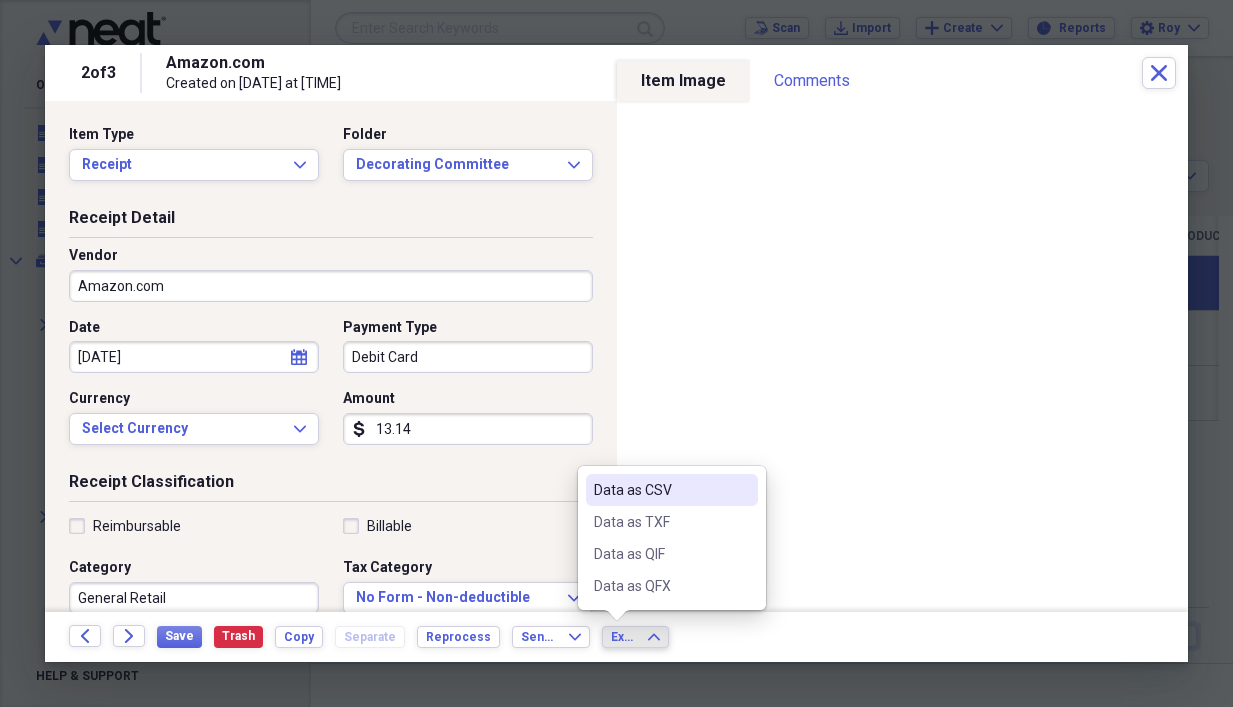 click on "Export Expand" at bounding box center [635, 637] 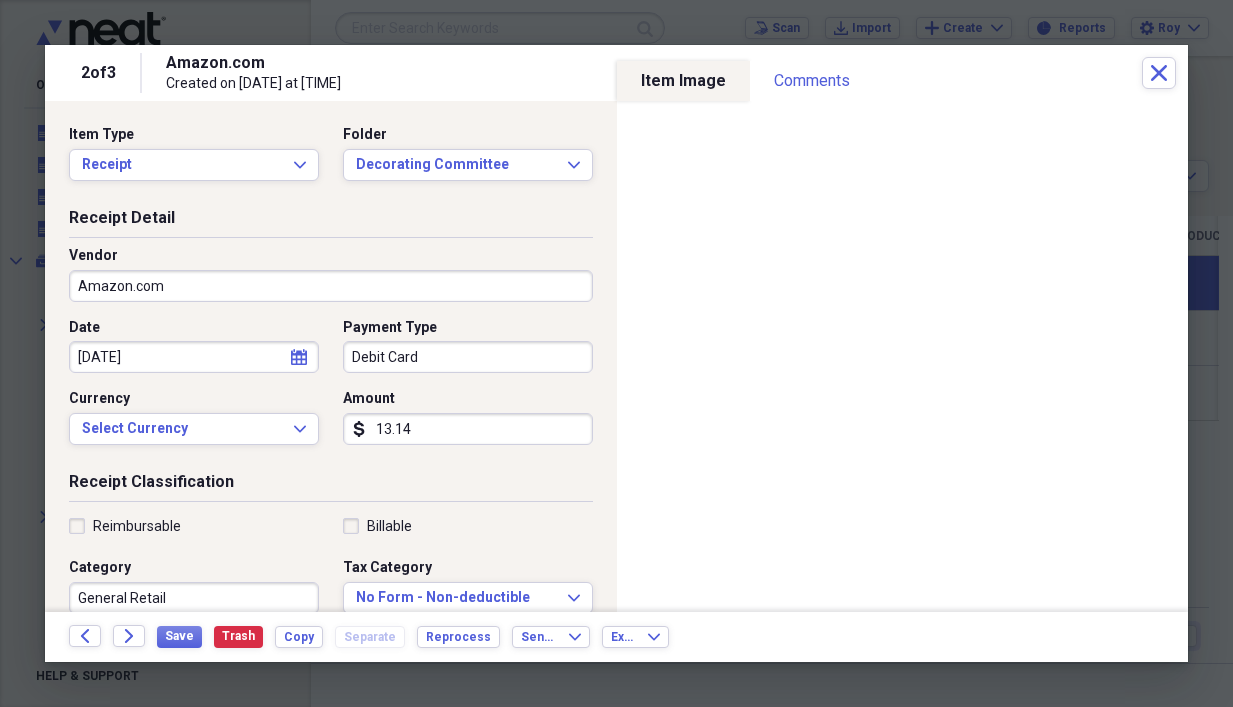 click on "Back Forward Save Trash Copy Separate Reprocess Send To Expand Export Expand" at bounding box center (616, 637) 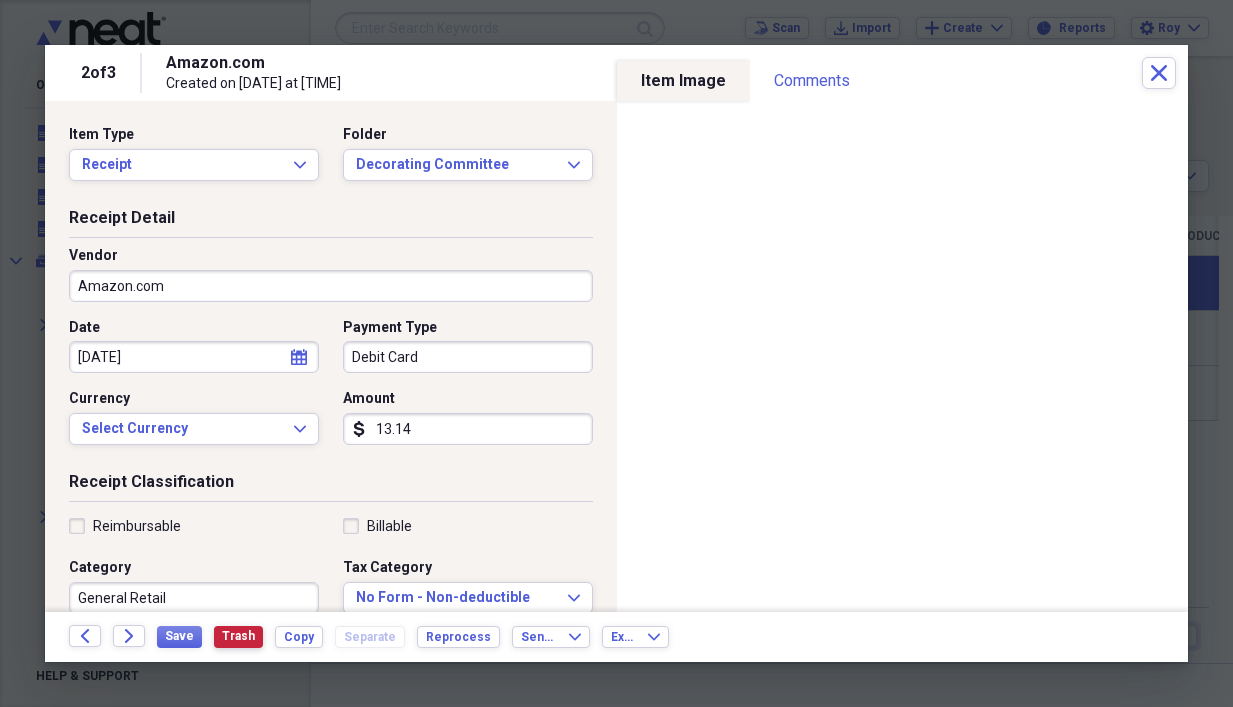click on "Trash" at bounding box center (238, 637) 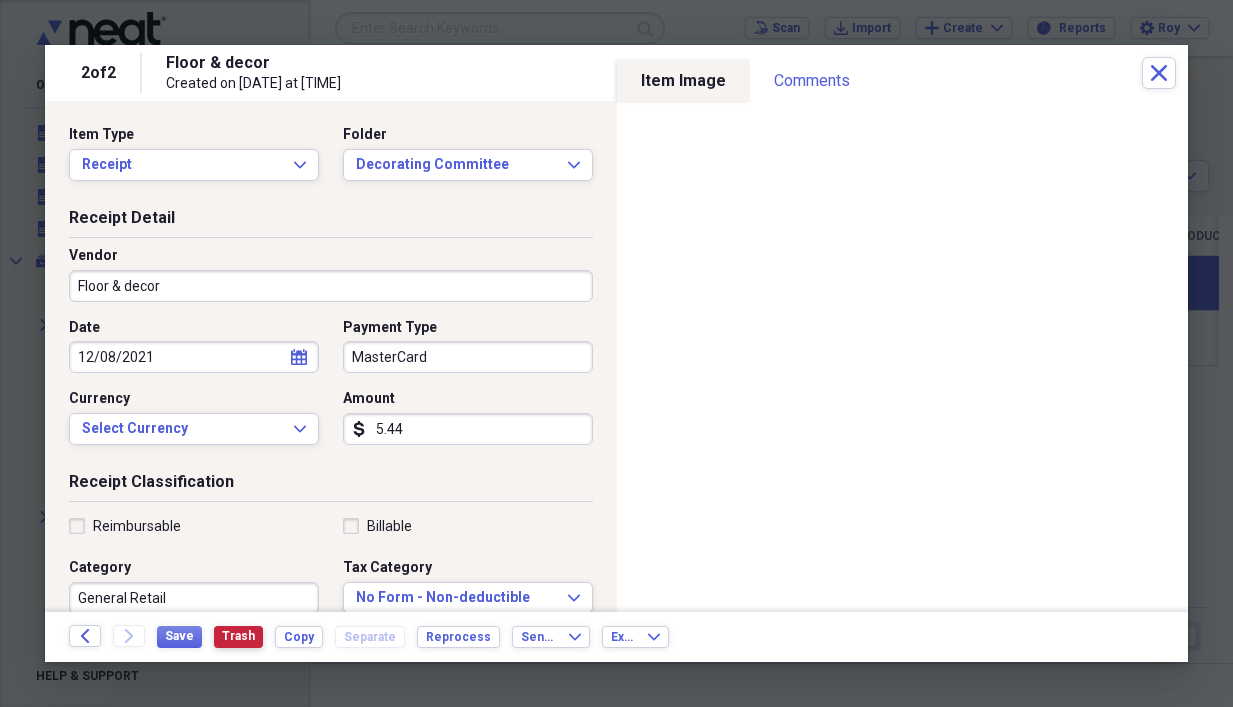 click on "Trash" at bounding box center (238, 637) 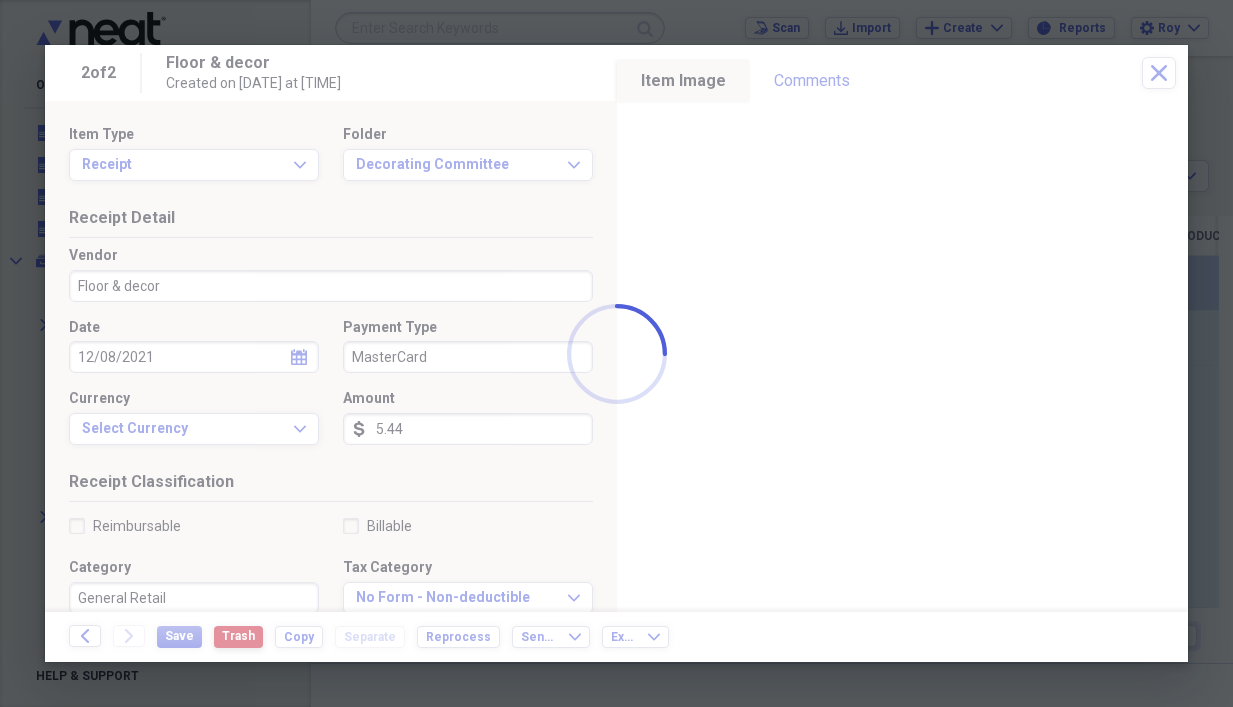 checkbox on "true" 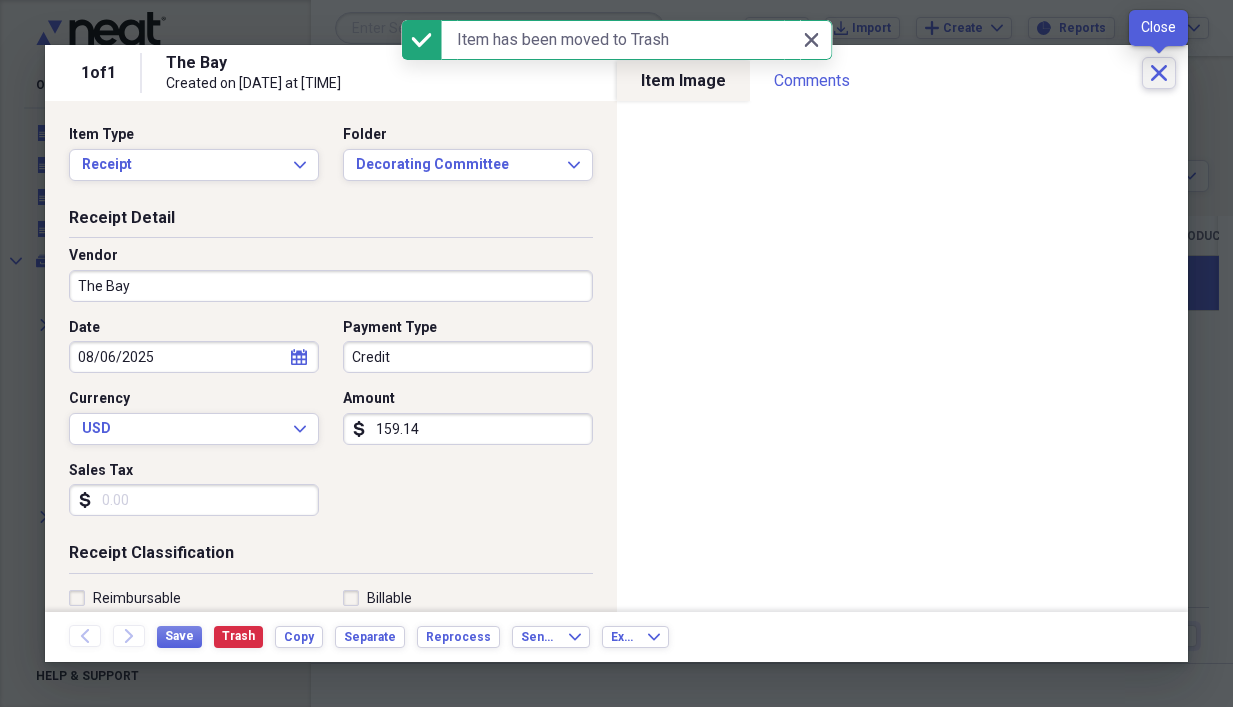click on "Close" 